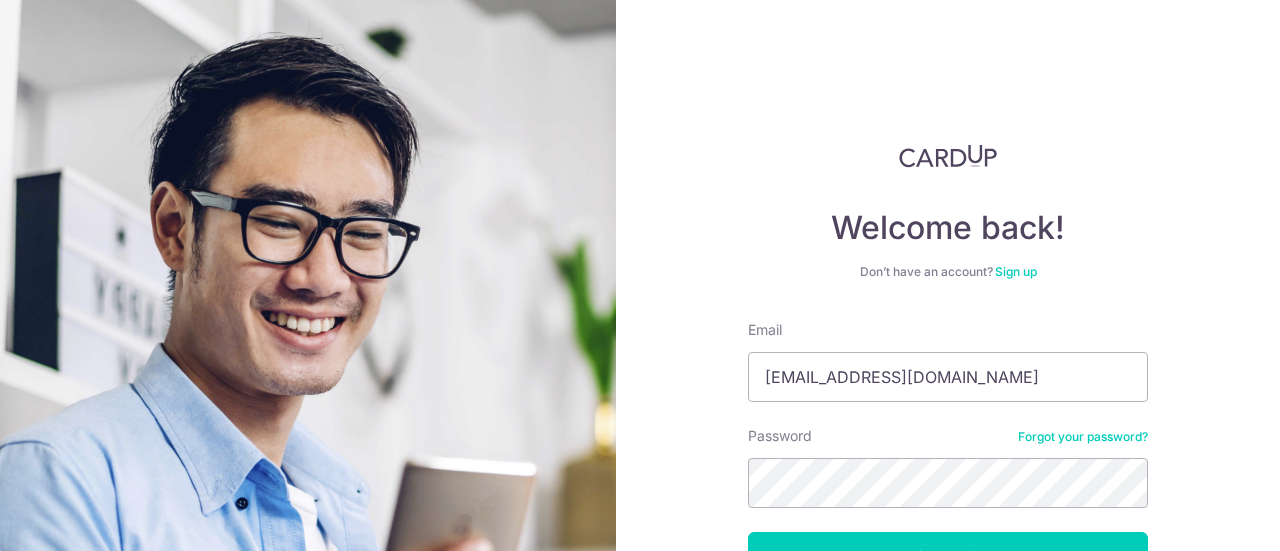 scroll, scrollTop: 0, scrollLeft: 0, axis: both 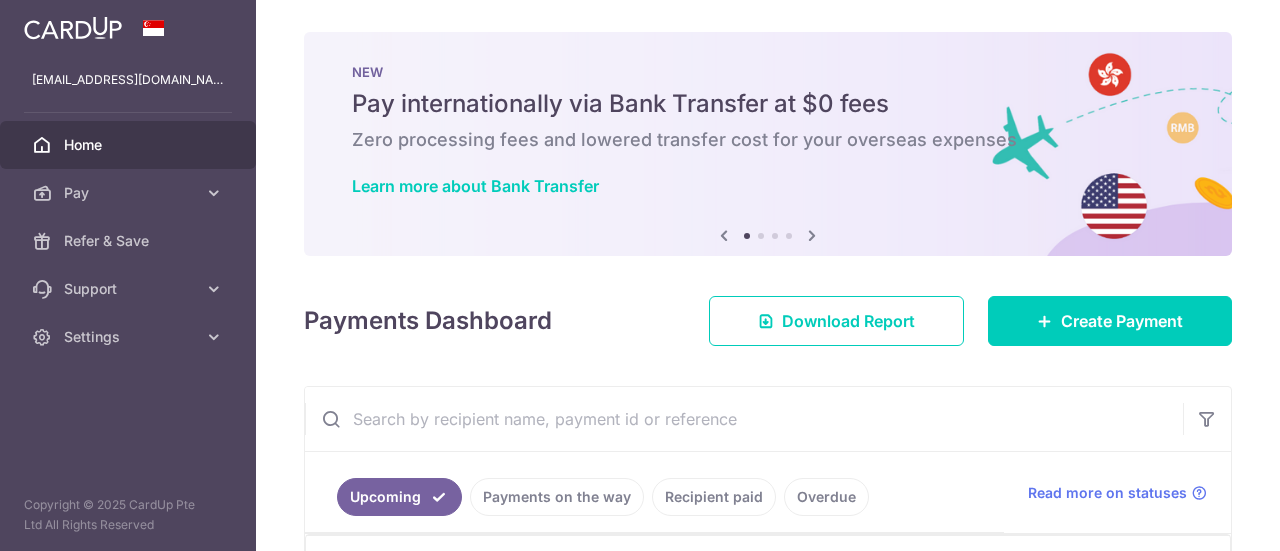 click on "×
Pause Schedule
Pause all future payments in this series
Pause just this one payment
By clicking below, you confirm you are pausing this payment to   on  . Payments can be unpaused at anytime prior to payment taken date.
Confirm
Cancel Schedule
Cancel all future payments in this series
Cancel just this one payment
Confirm
Approve Payment
Recipient Bank Details" at bounding box center [768, 275] 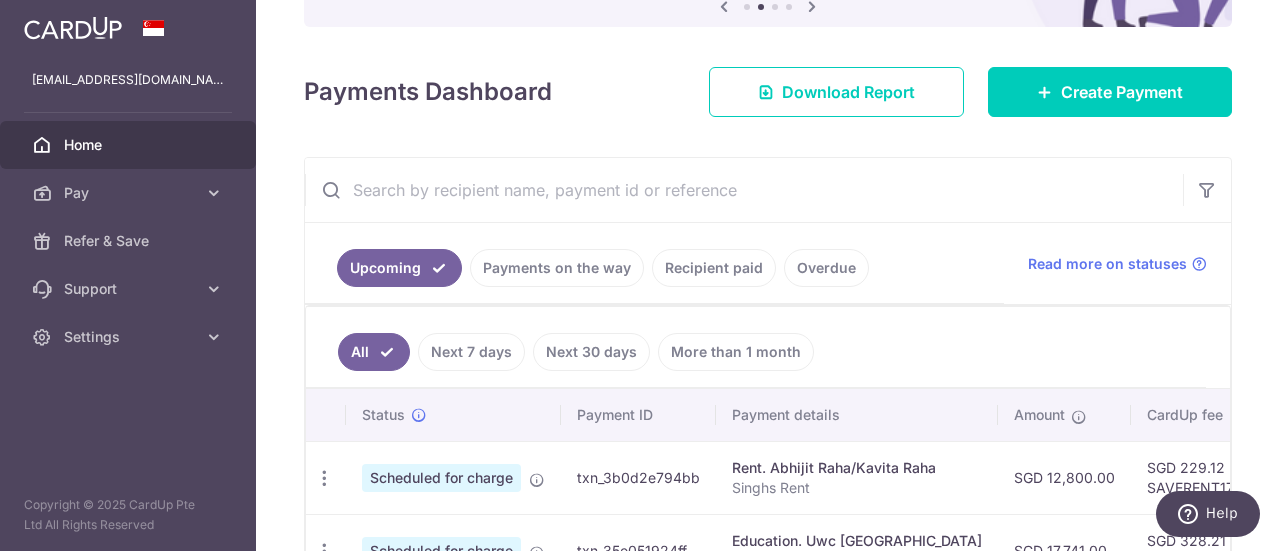 scroll, scrollTop: 0, scrollLeft: 0, axis: both 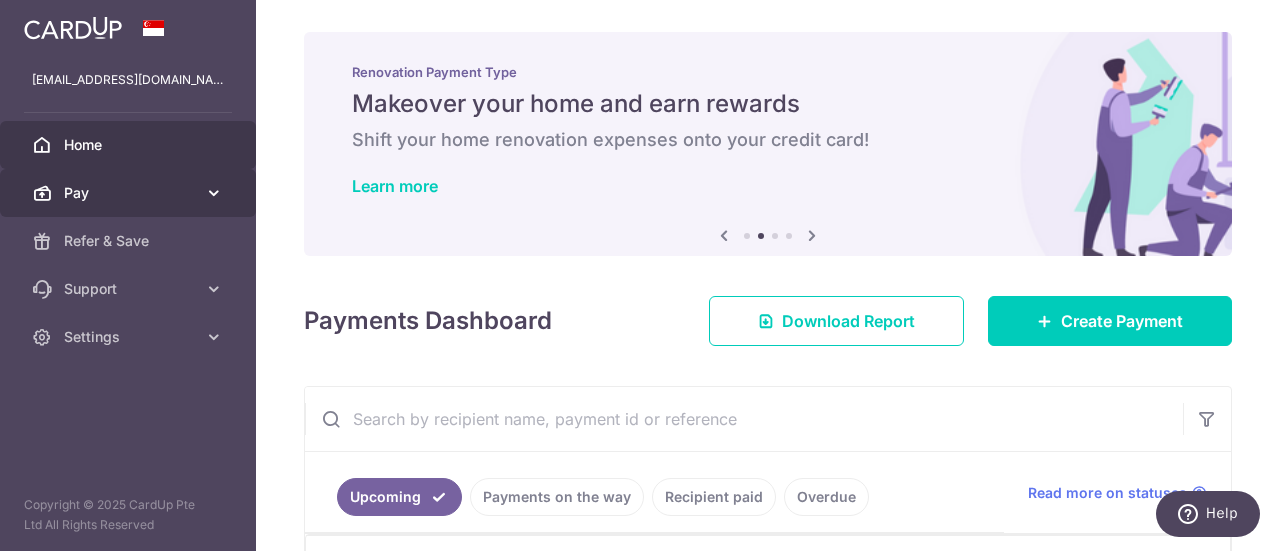 click on "Pay" at bounding box center [128, 193] 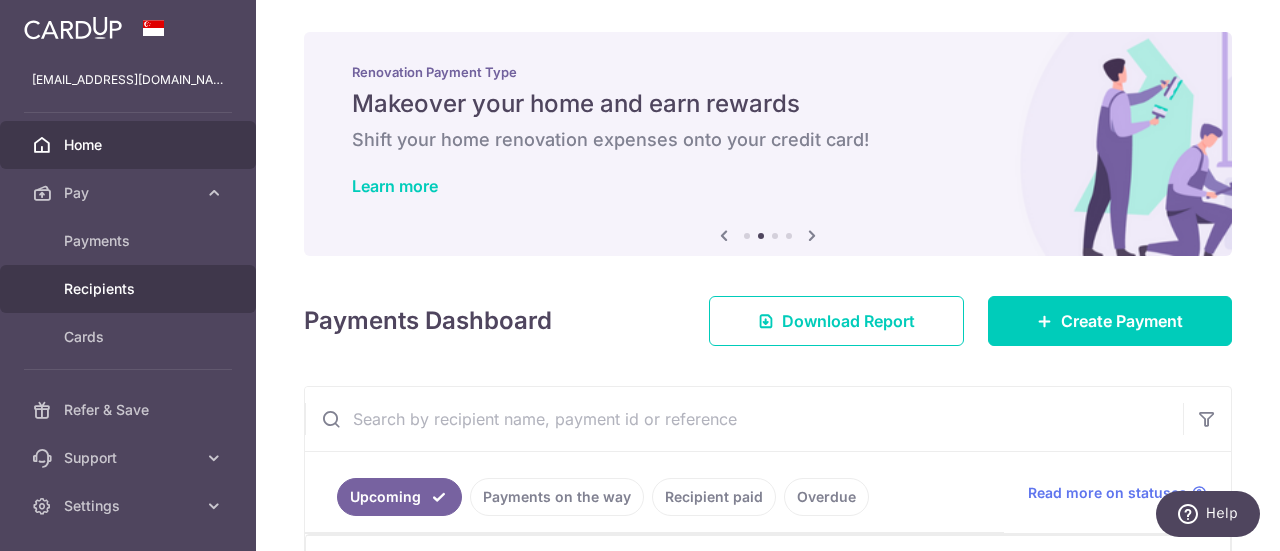 click on "Recipients" at bounding box center [130, 289] 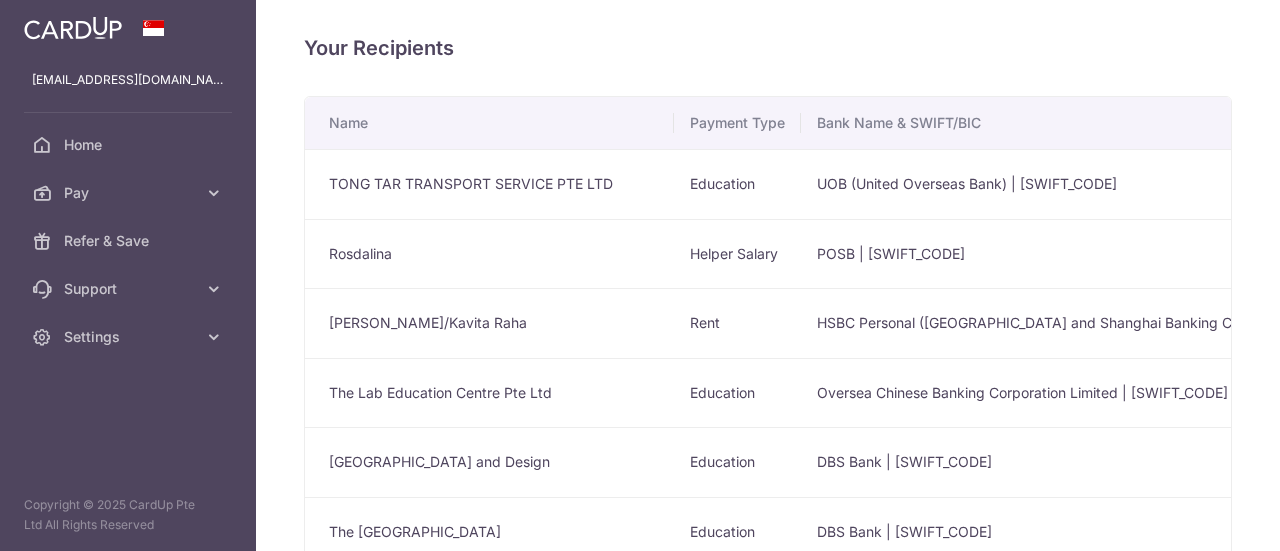 scroll, scrollTop: 0, scrollLeft: 0, axis: both 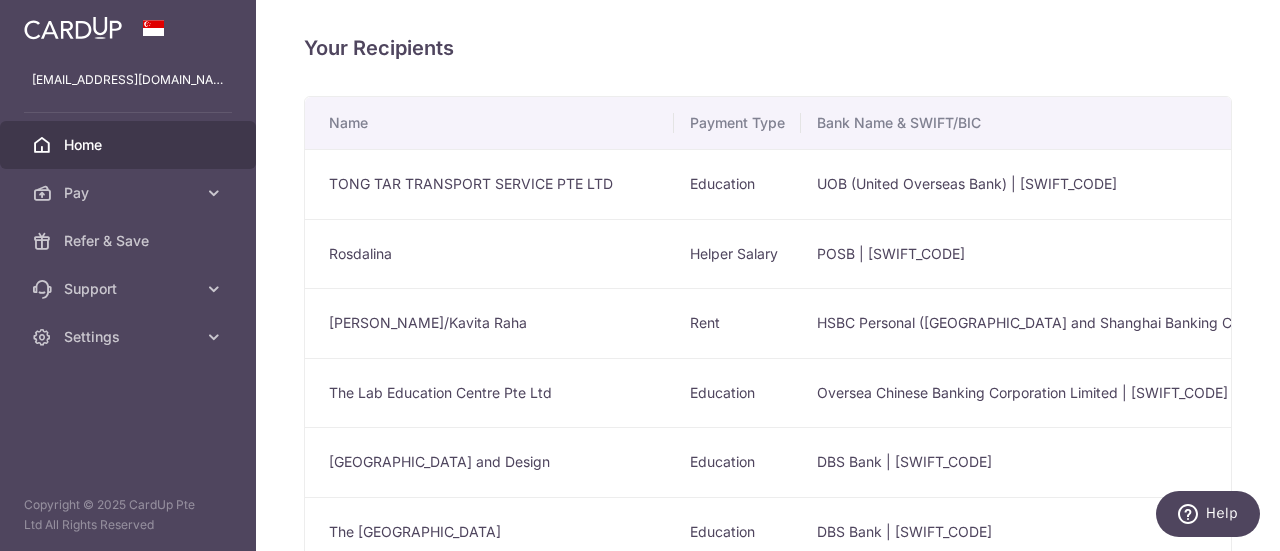 click on "Home" at bounding box center [130, 145] 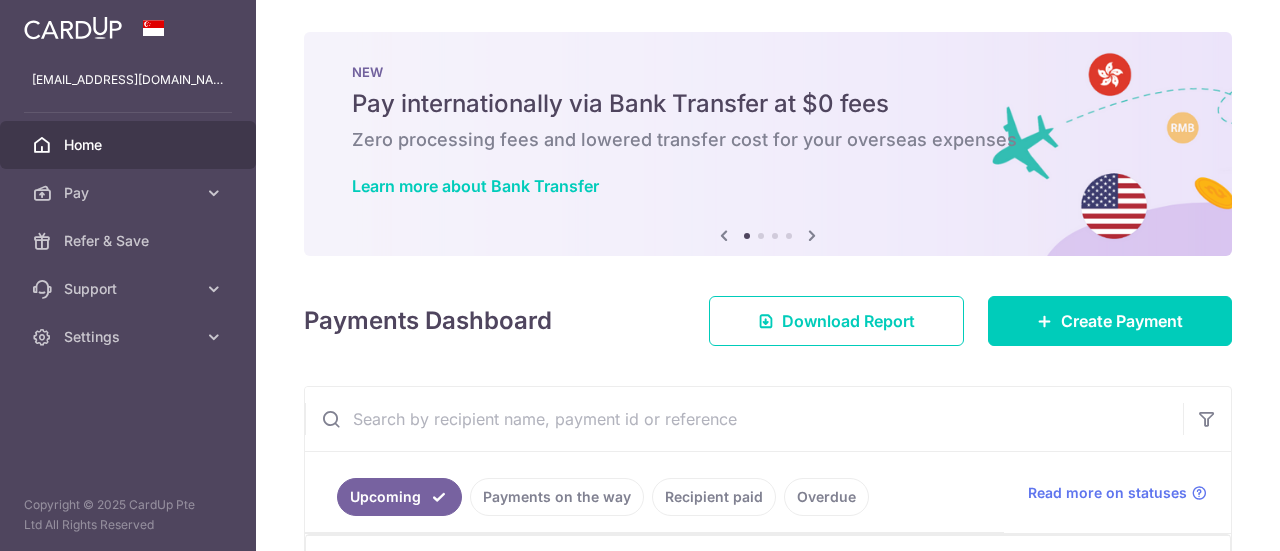 scroll, scrollTop: 0, scrollLeft: 0, axis: both 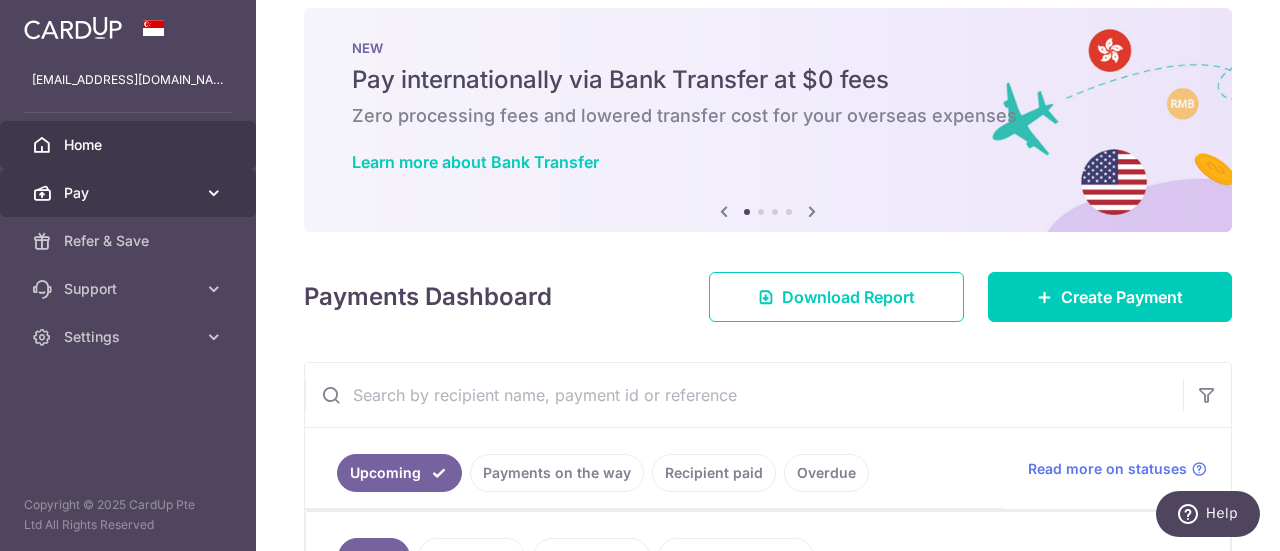 click at bounding box center [214, 193] 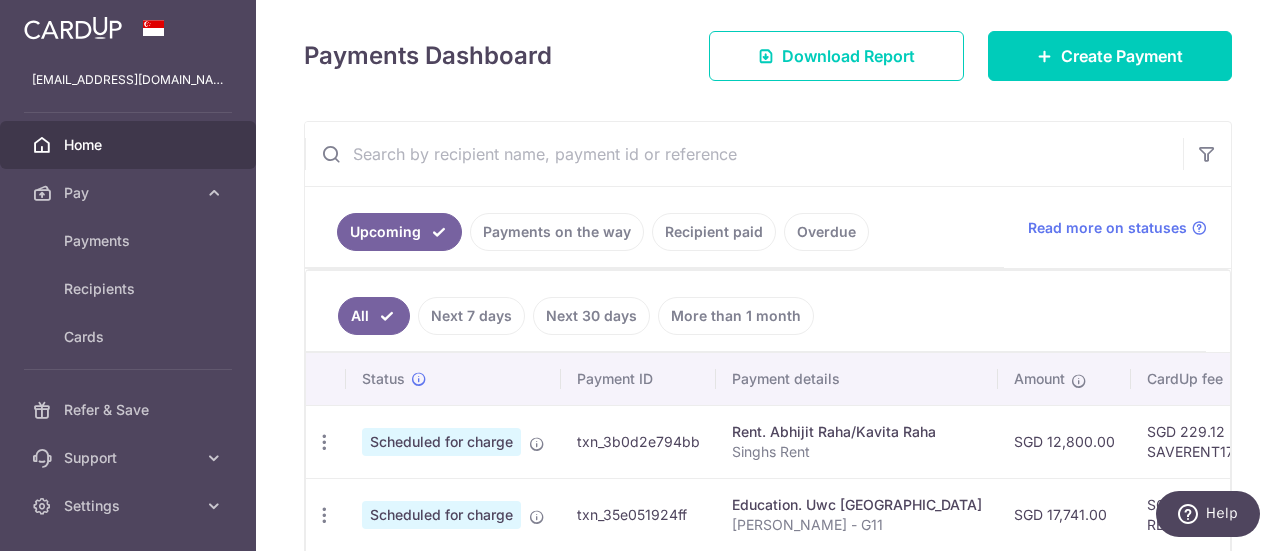 scroll, scrollTop: 226, scrollLeft: 0, axis: vertical 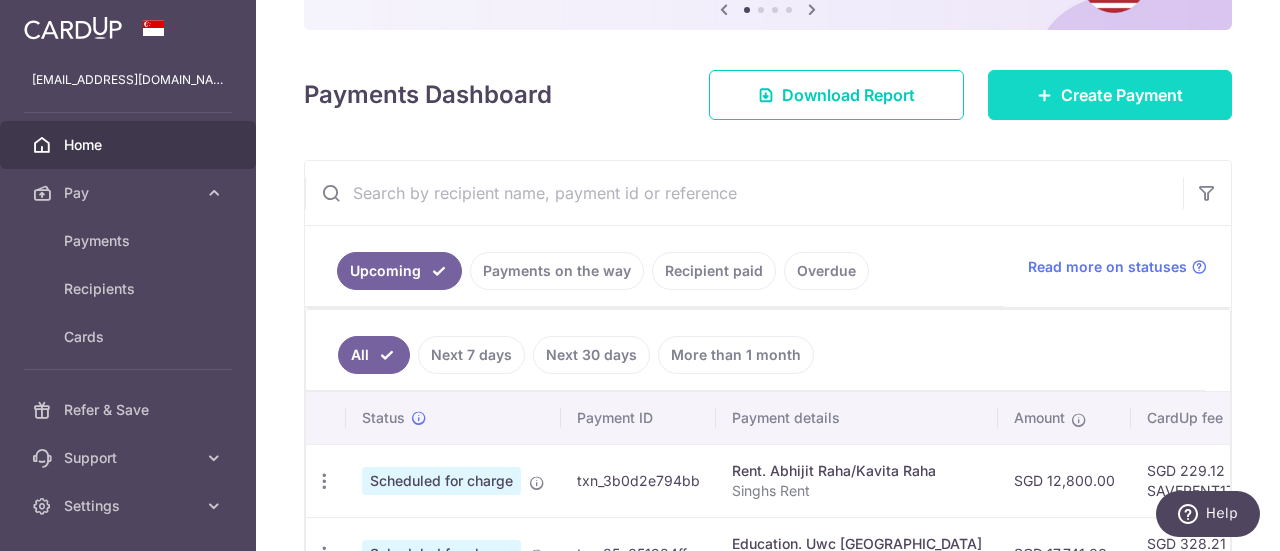 click on "Create Payment" at bounding box center (1110, 95) 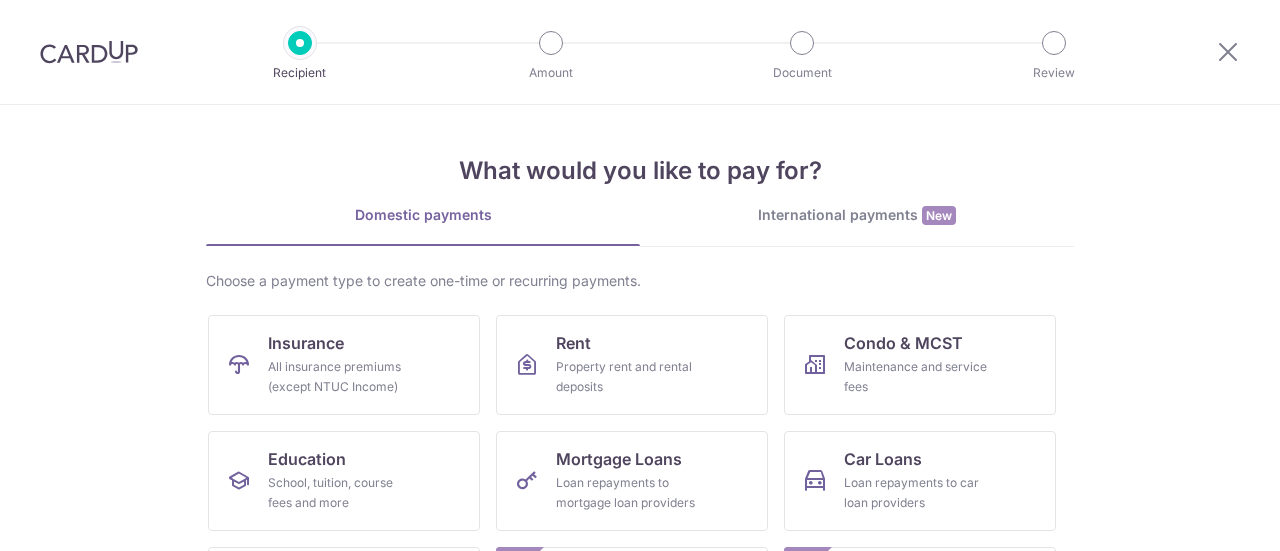 scroll, scrollTop: 0, scrollLeft: 0, axis: both 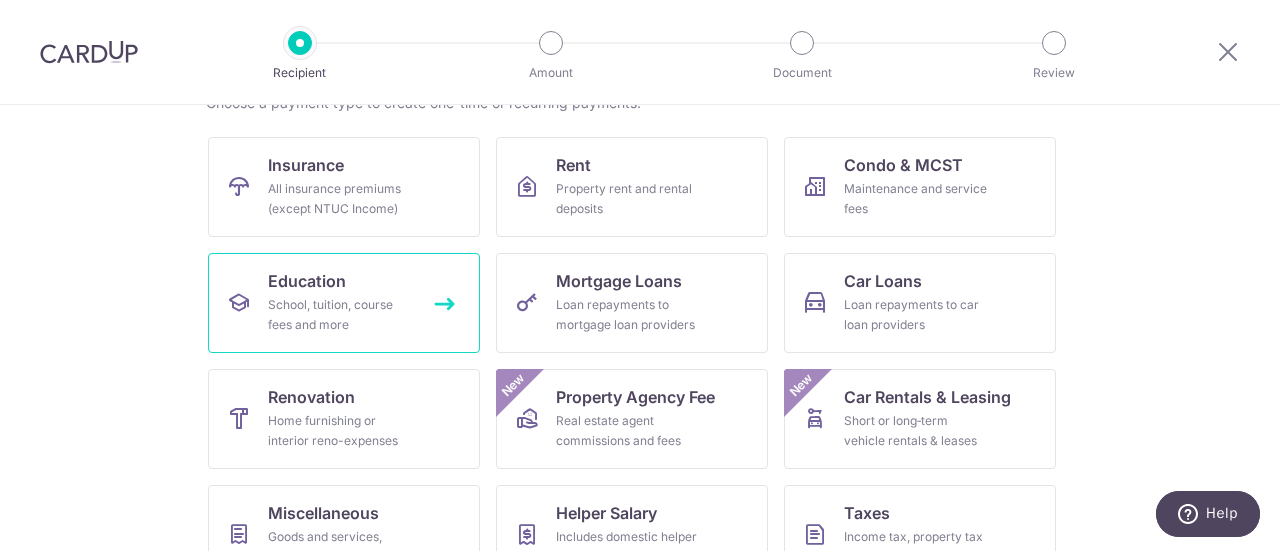 click on "School, tuition, course fees and more" at bounding box center [340, 315] 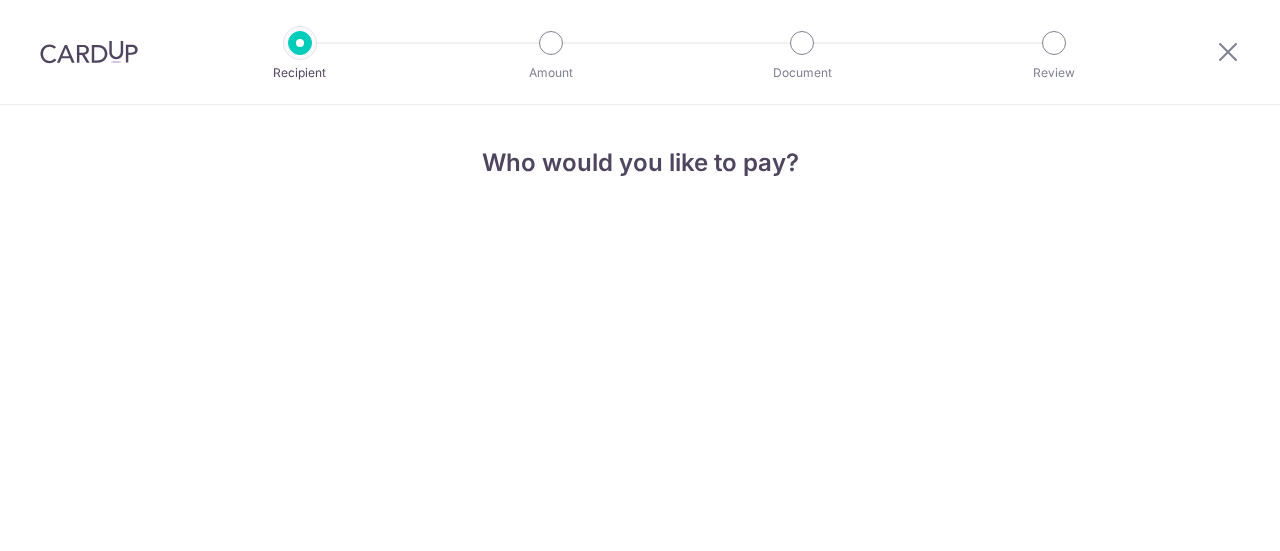 scroll, scrollTop: 0, scrollLeft: 0, axis: both 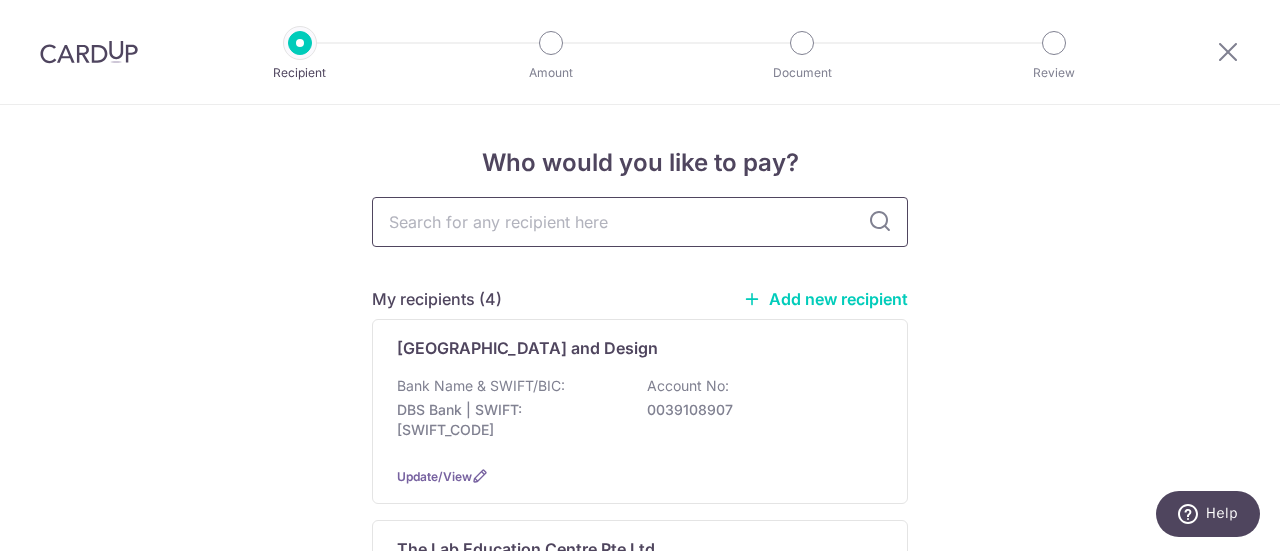 click at bounding box center [640, 222] 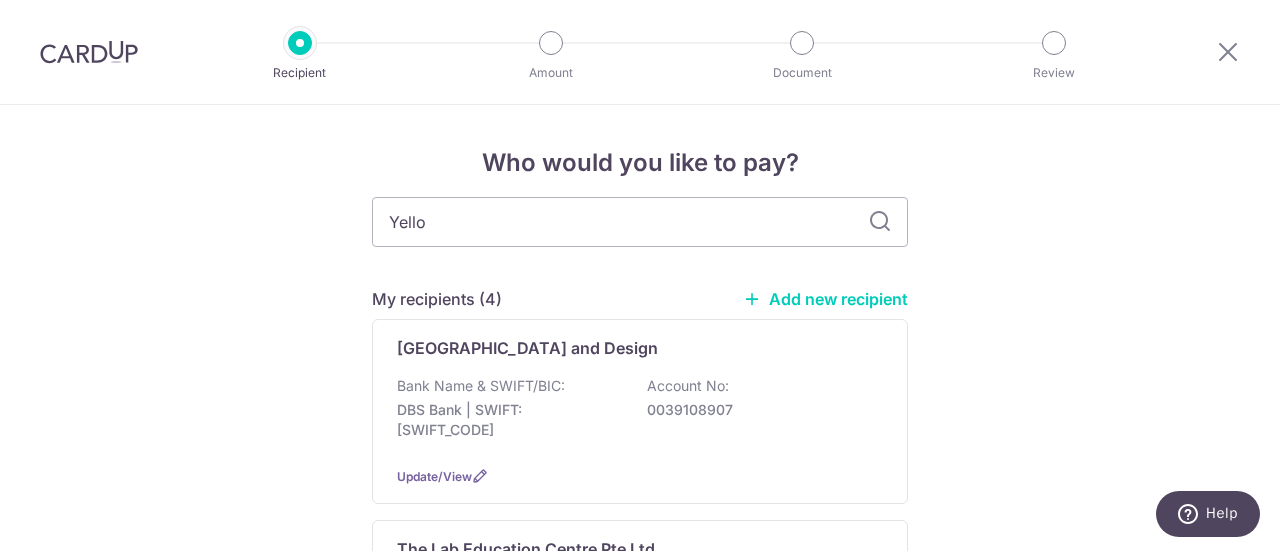 type on "yellow bus" 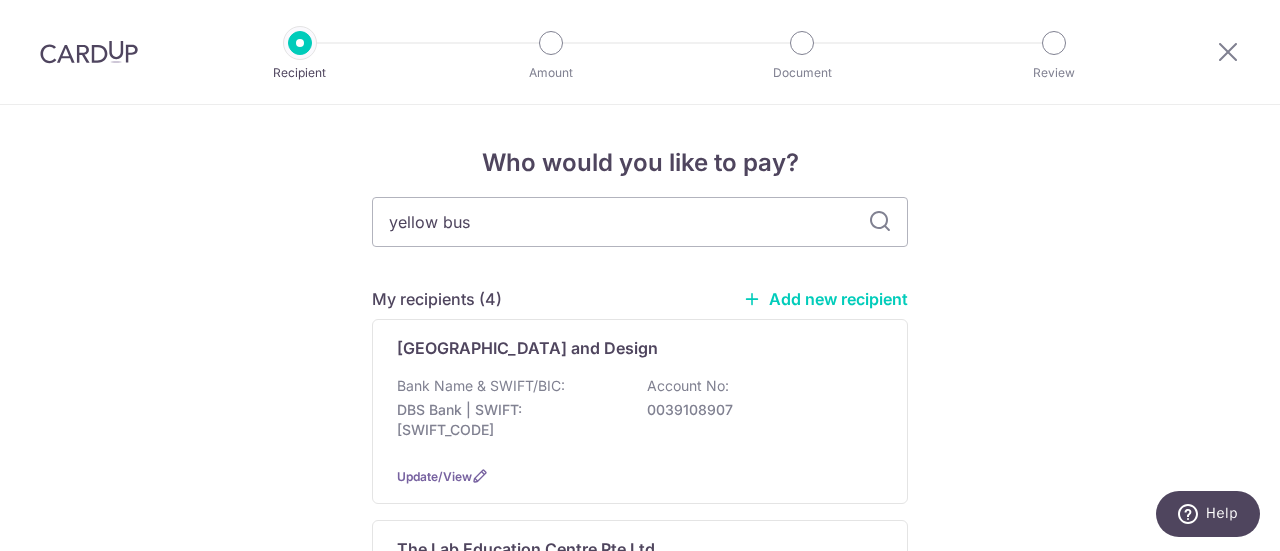 click at bounding box center [880, 222] 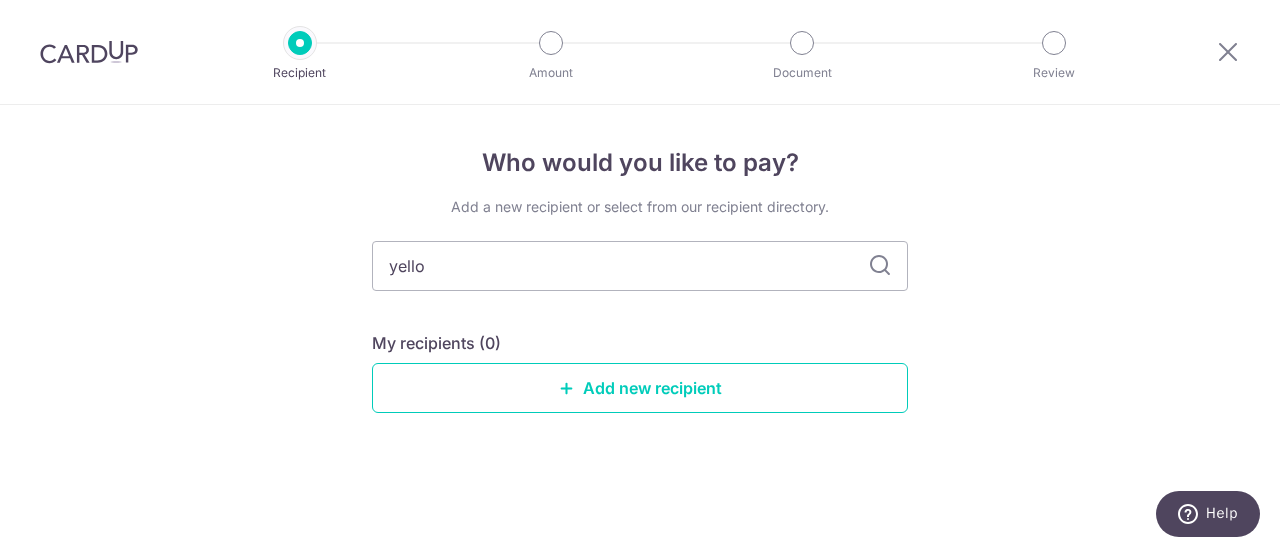 type on "yellow" 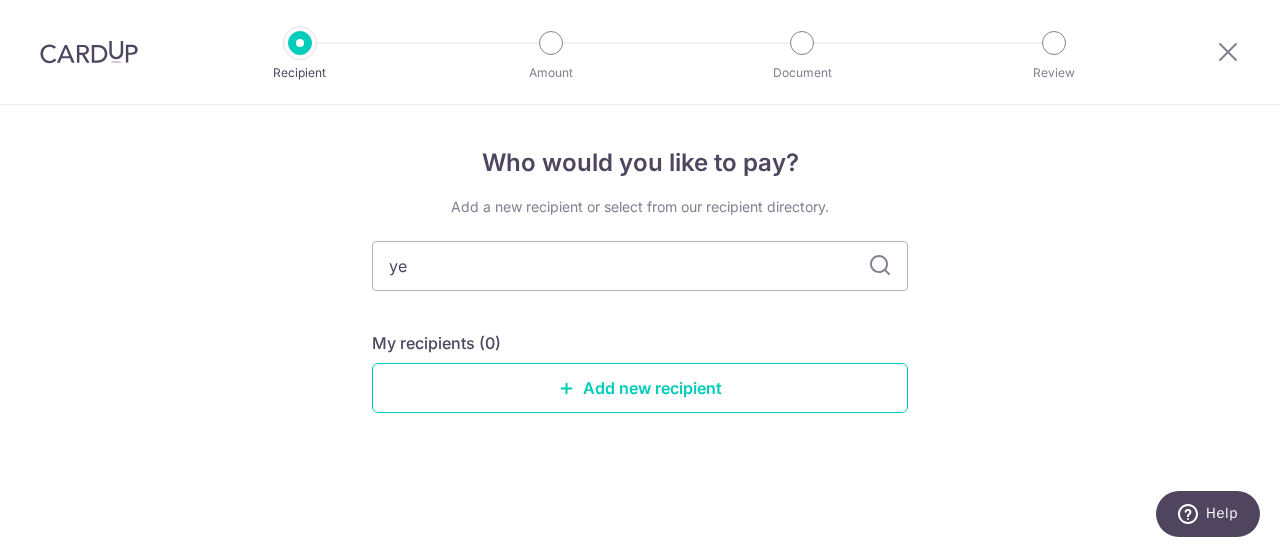 type on "y" 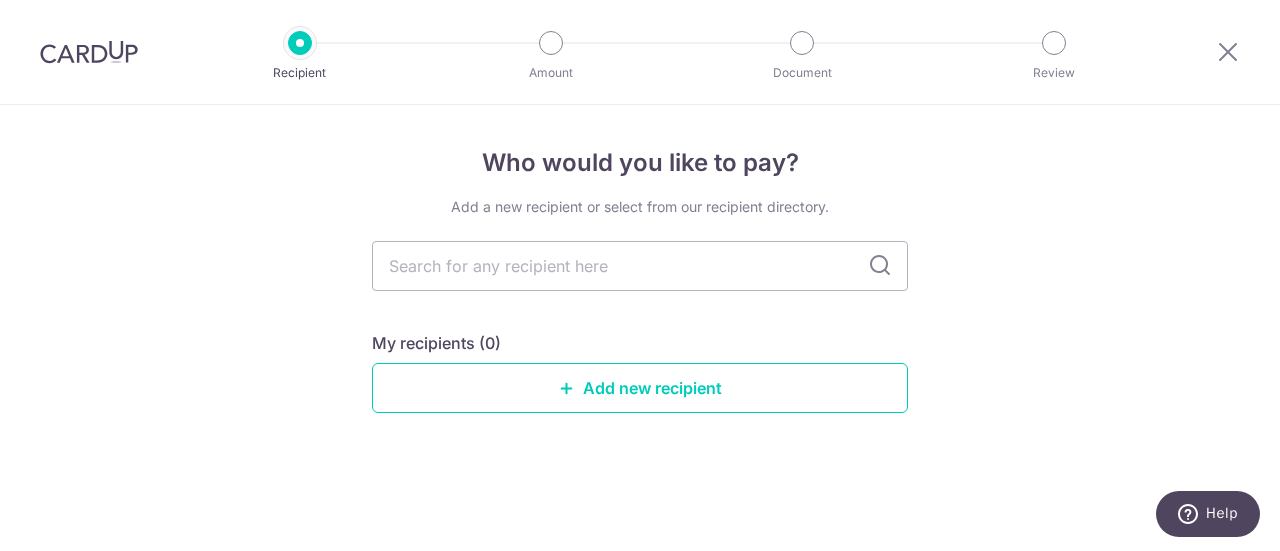 type 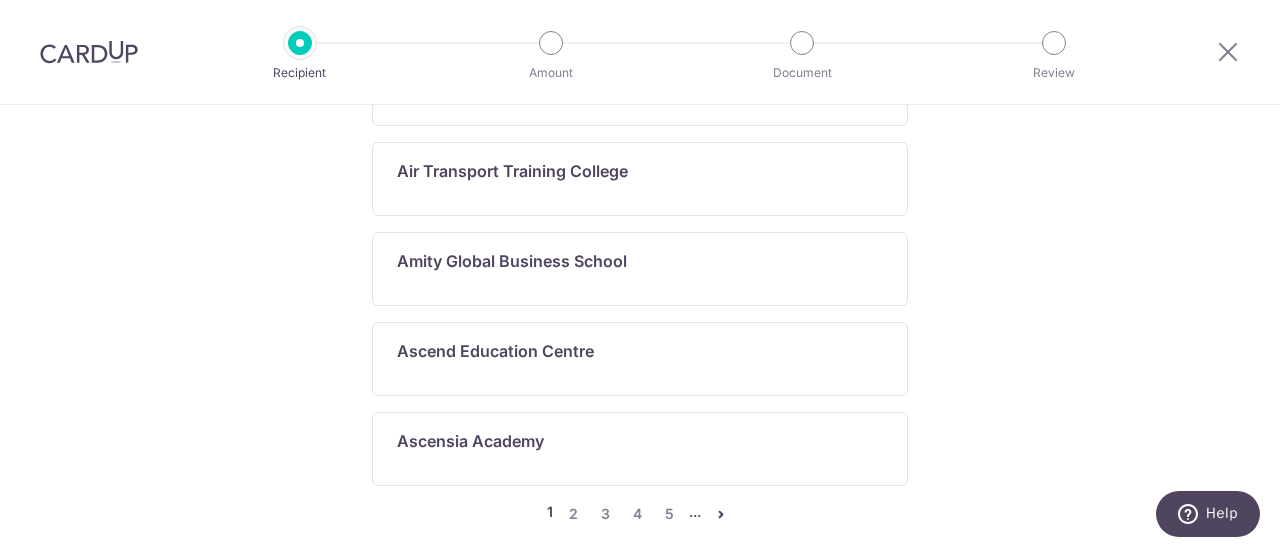 scroll, scrollTop: 1926, scrollLeft: 0, axis: vertical 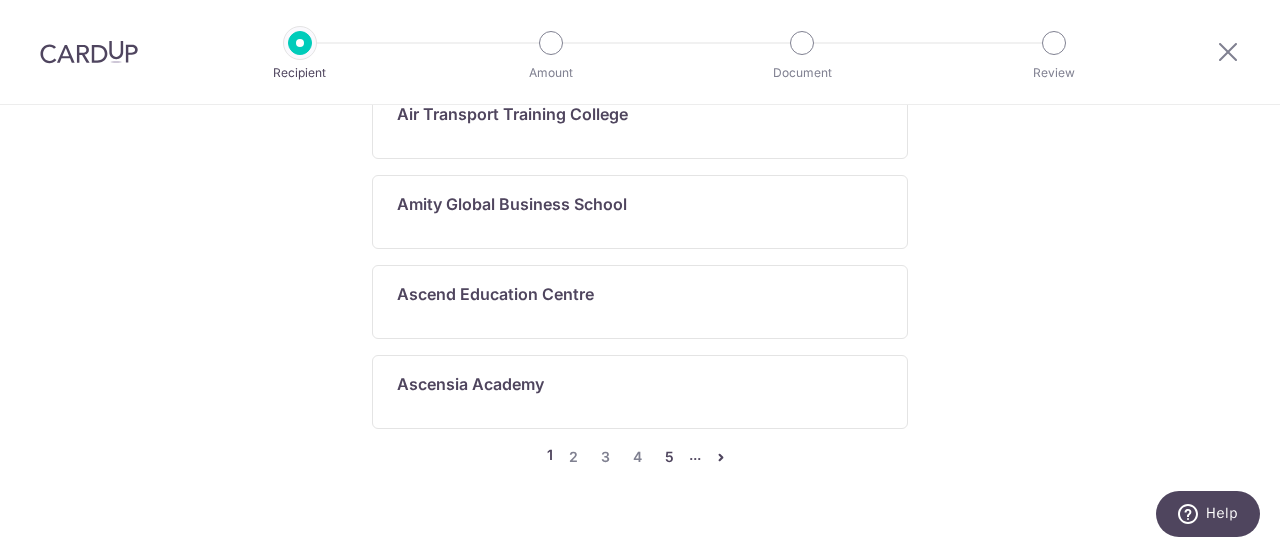 click on "5" at bounding box center [669, 457] 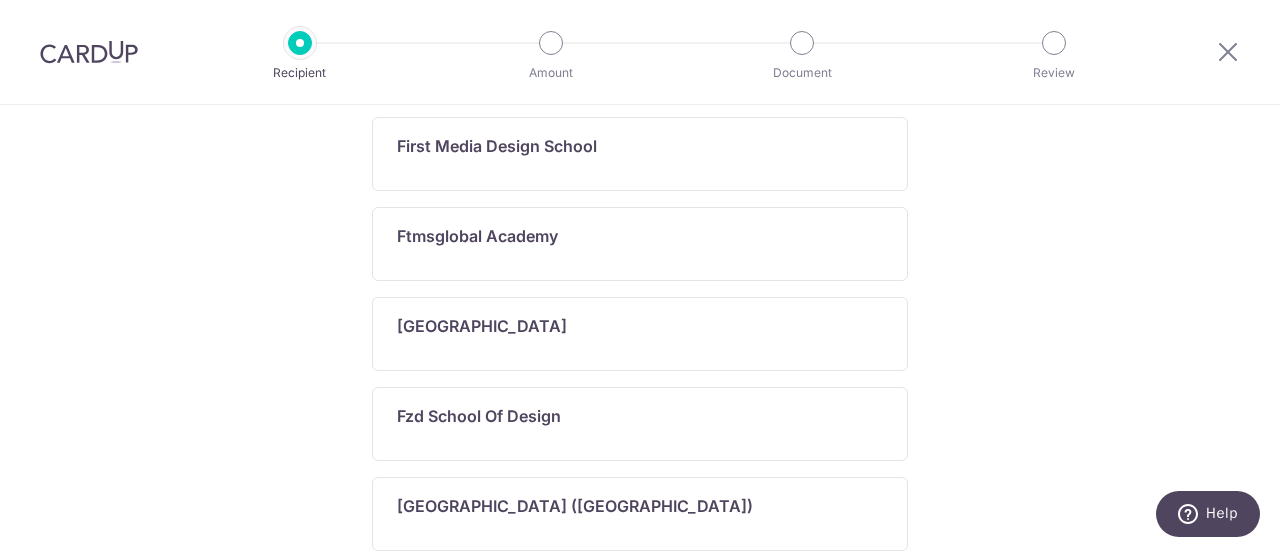 scroll, scrollTop: 1926, scrollLeft: 0, axis: vertical 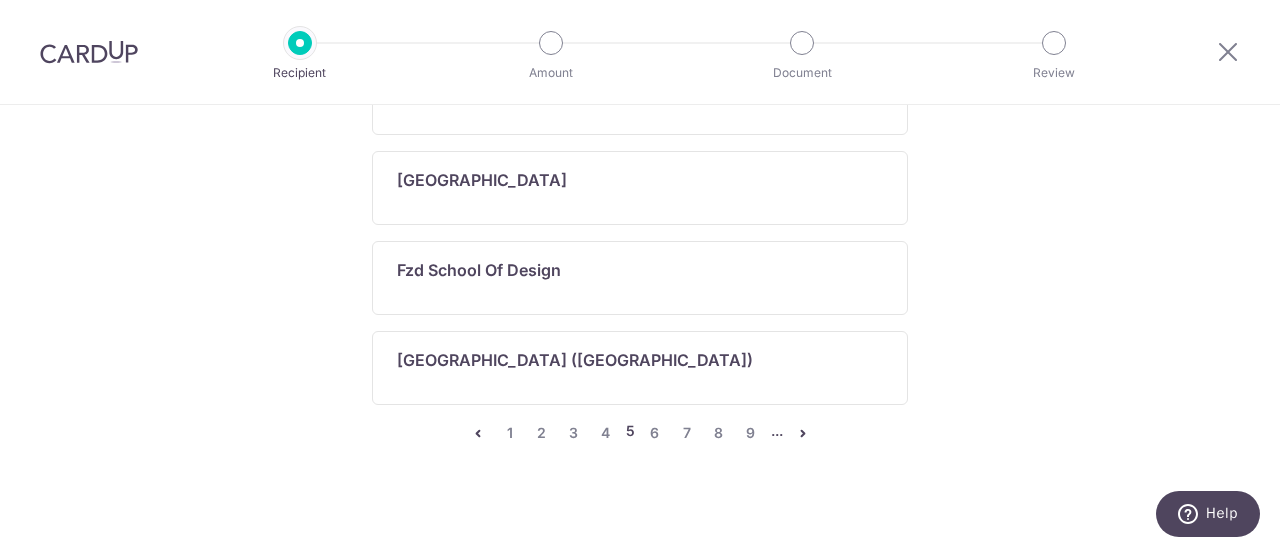 click at bounding box center [803, 433] 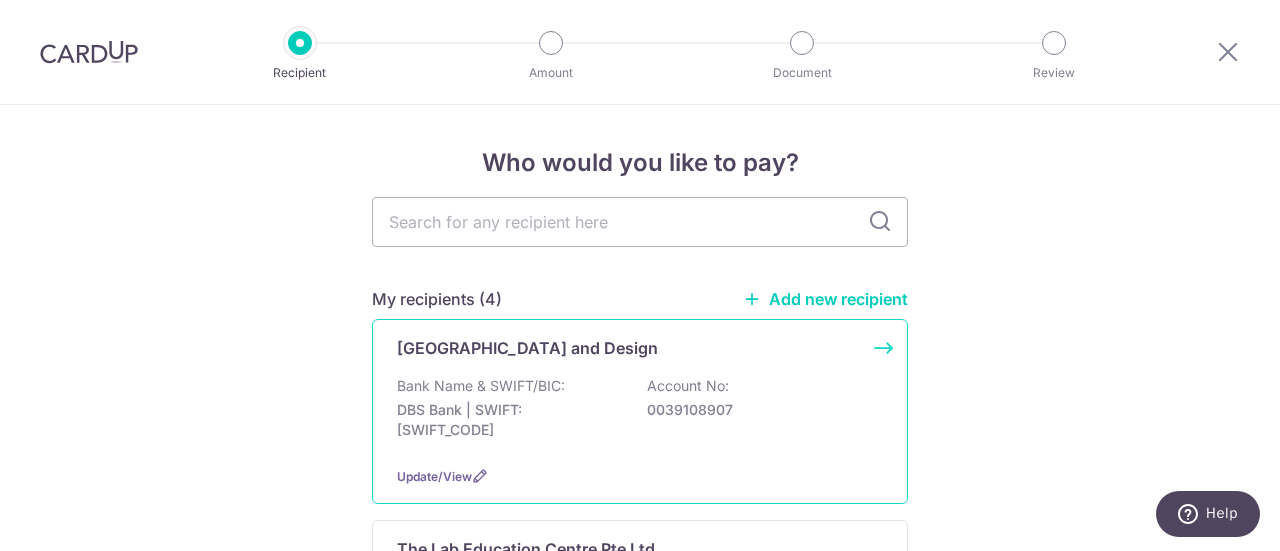 click on "Bank Name & SWIFT/BIC:
DBS Bank | SWIFT: DBSSSGSGXXX
Account No:
0039108907" at bounding box center [640, 413] 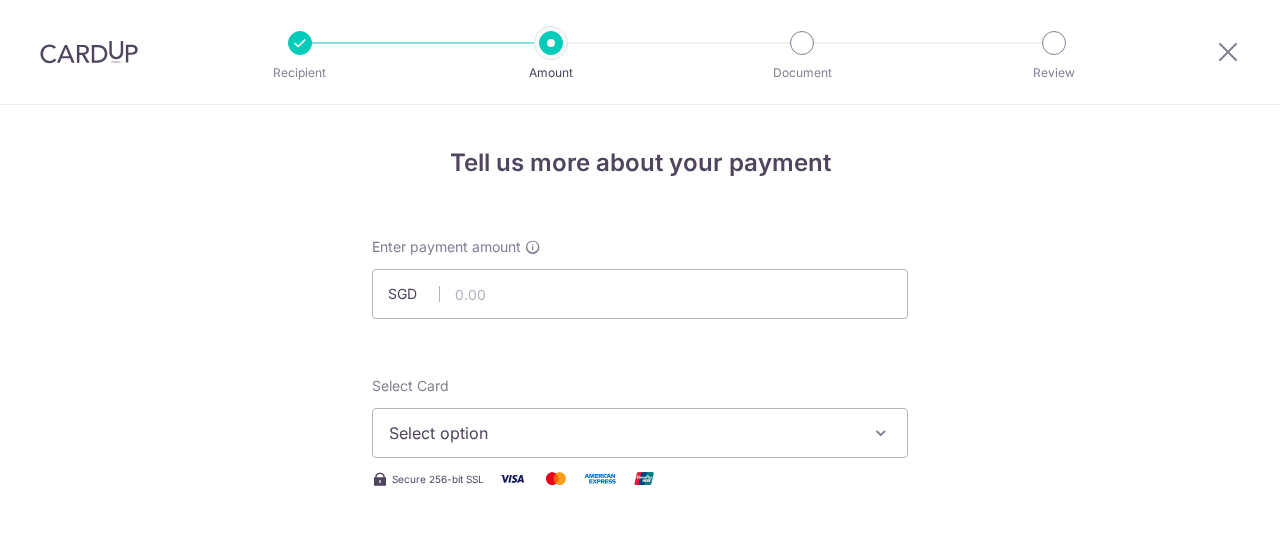 scroll, scrollTop: 0, scrollLeft: 0, axis: both 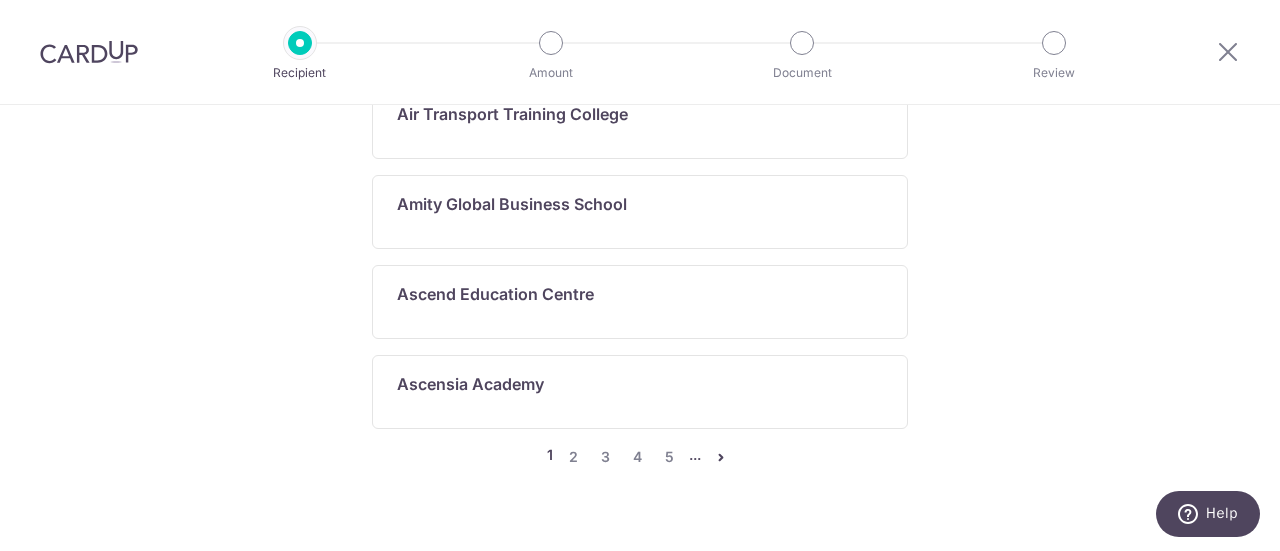 click at bounding box center (721, 457) 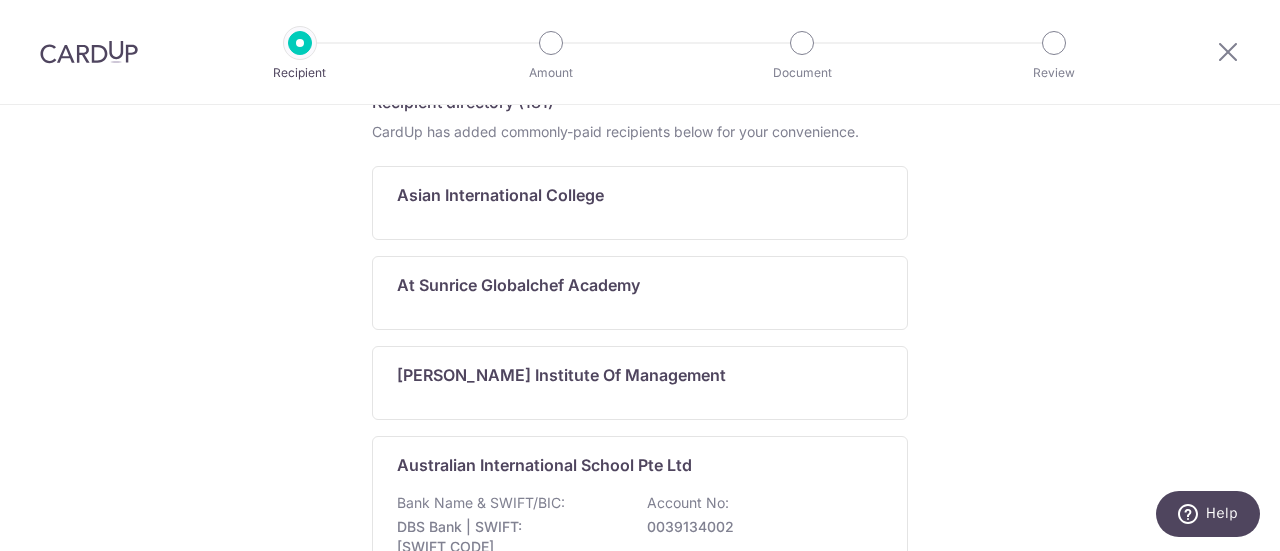 scroll, scrollTop: 2046, scrollLeft: 0, axis: vertical 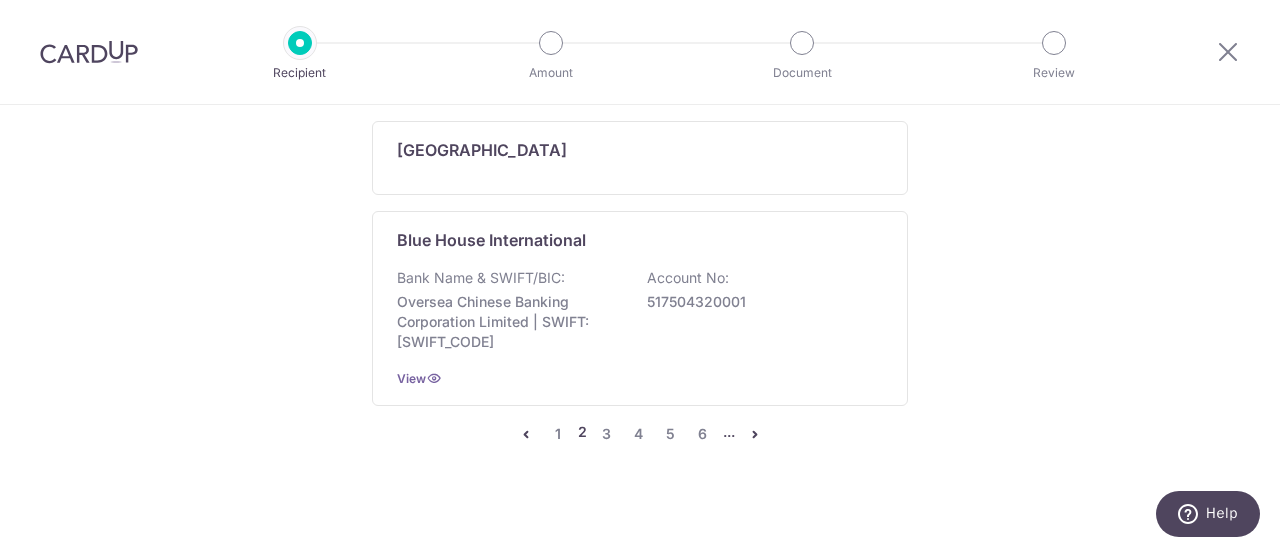click at bounding box center (755, 434) 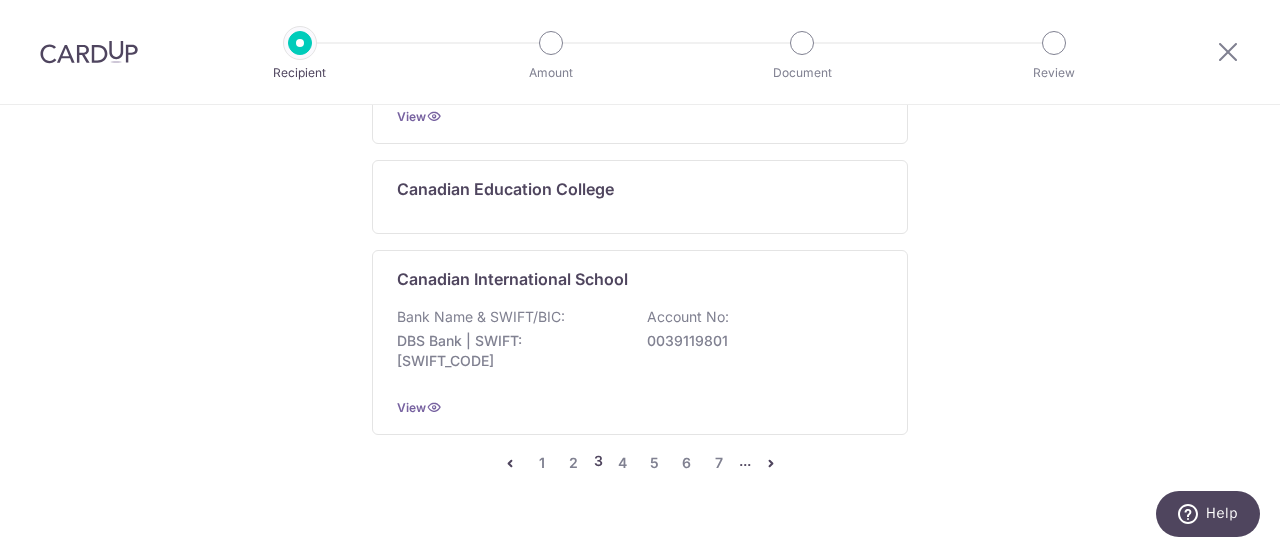 scroll, scrollTop: 2046, scrollLeft: 0, axis: vertical 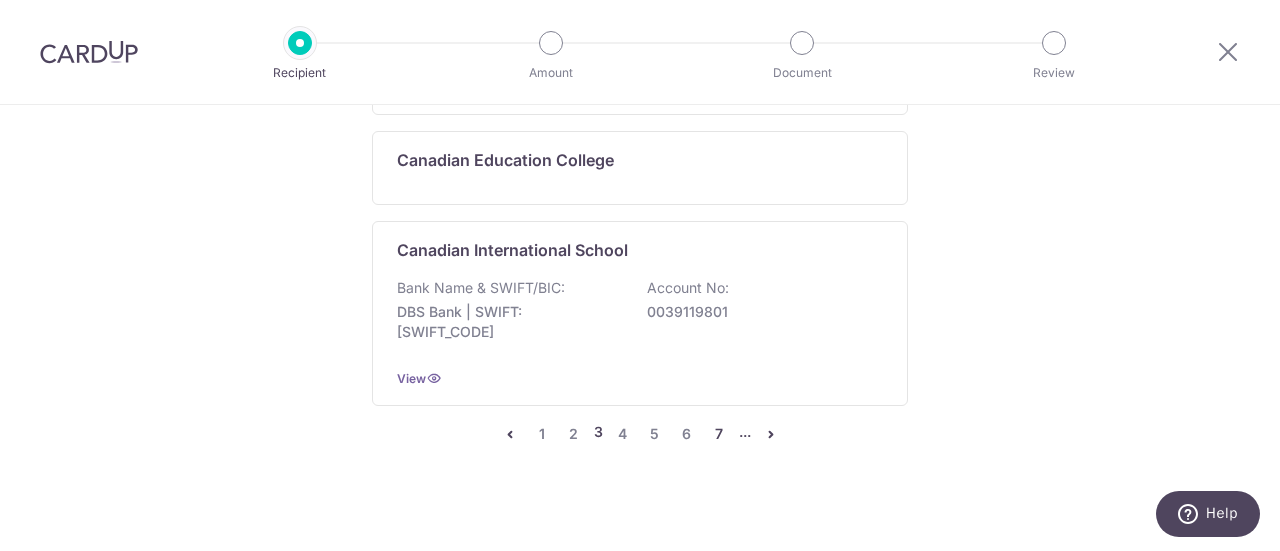 click on "7" at bounding box center [719, 434] 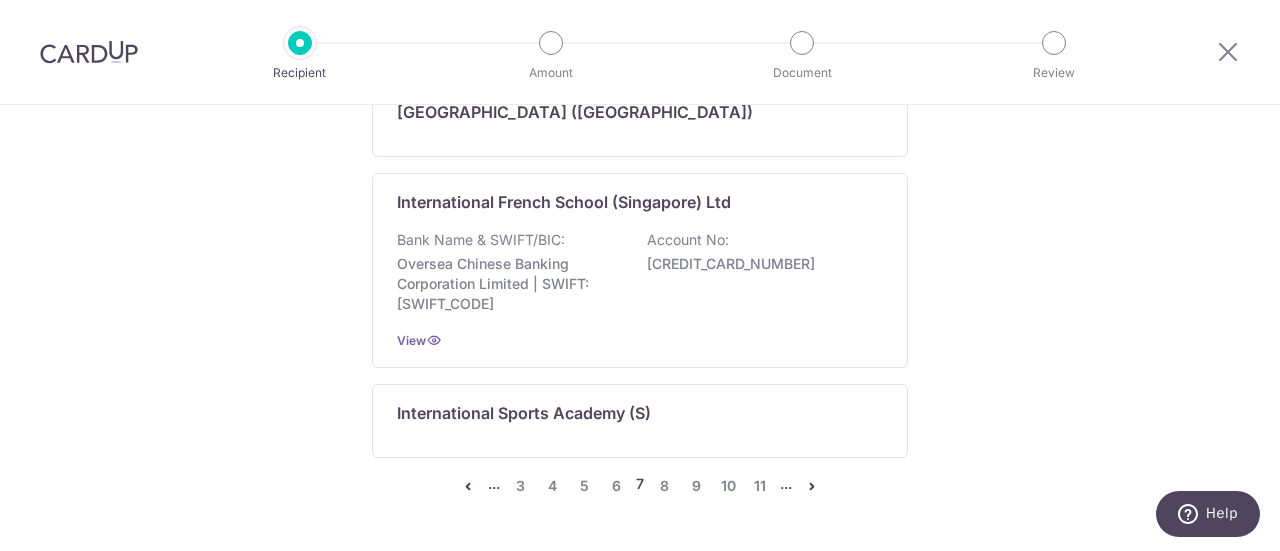 scroll, scrollTop: 2046, scrollLeft: 0, axis: vertical 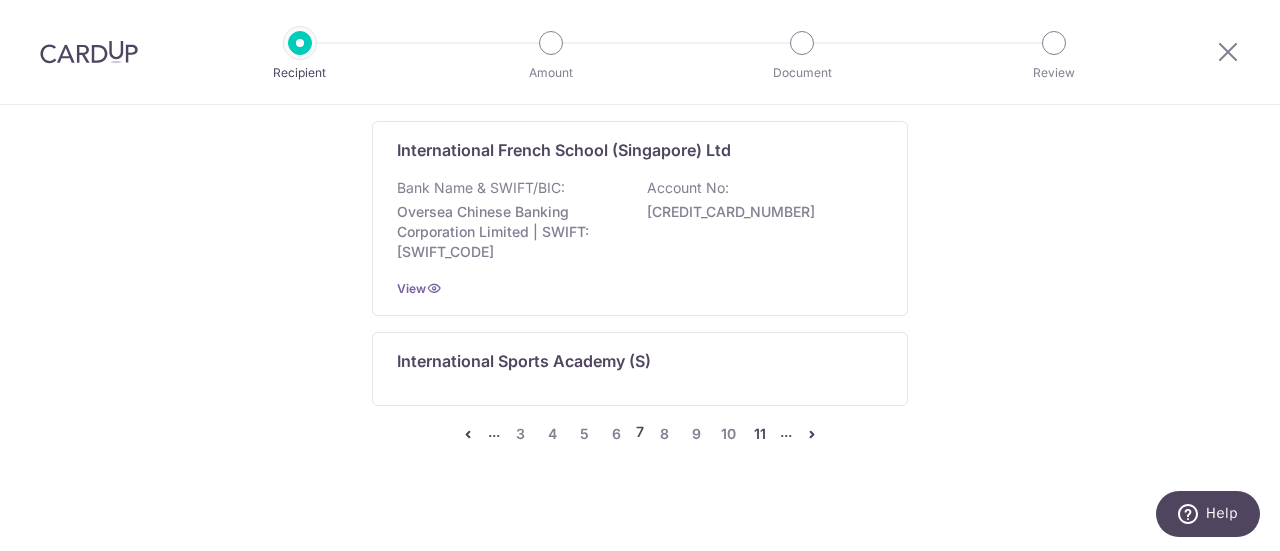 click on "11" at bounding box center (760, 434) 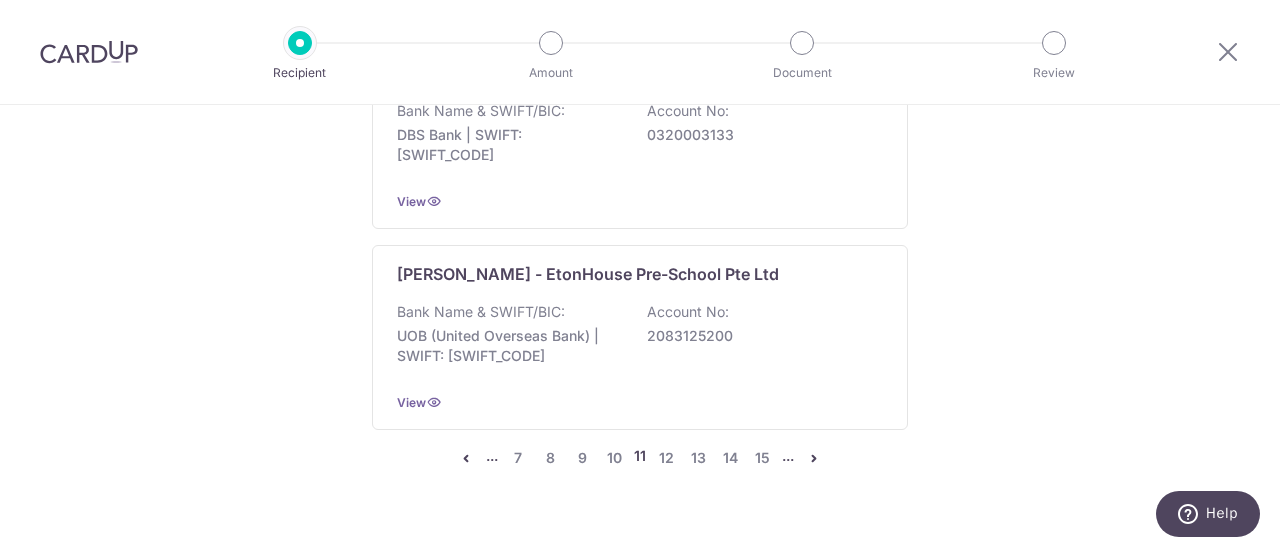 scroll, scrollTop: 2388, scrollLeft: 0, axis: vertical 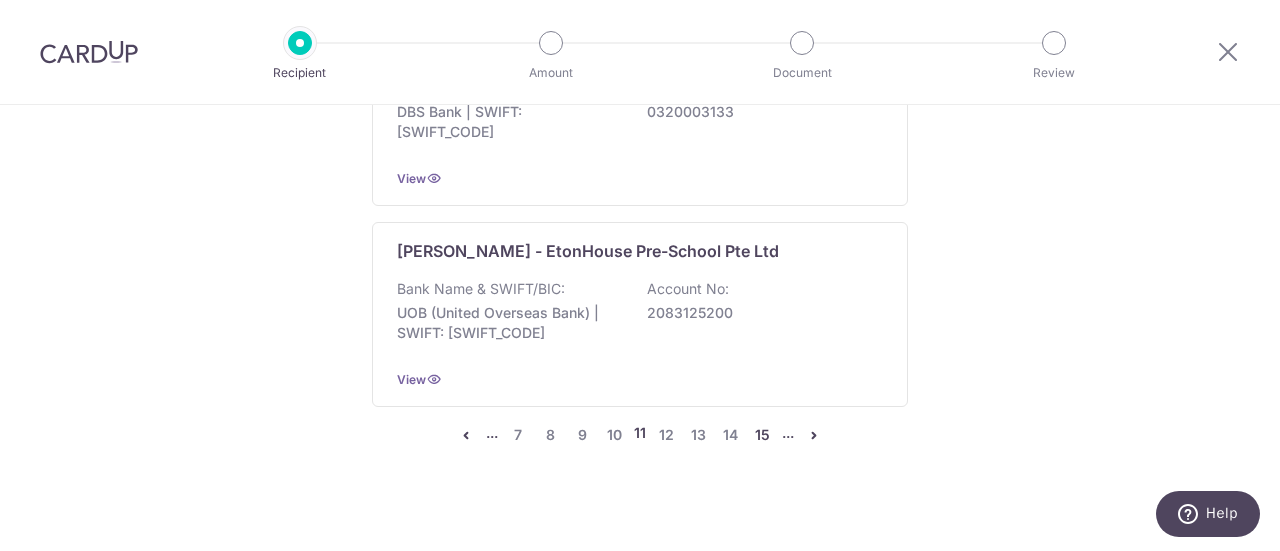 click on "15" at bounding box center (762, 435) 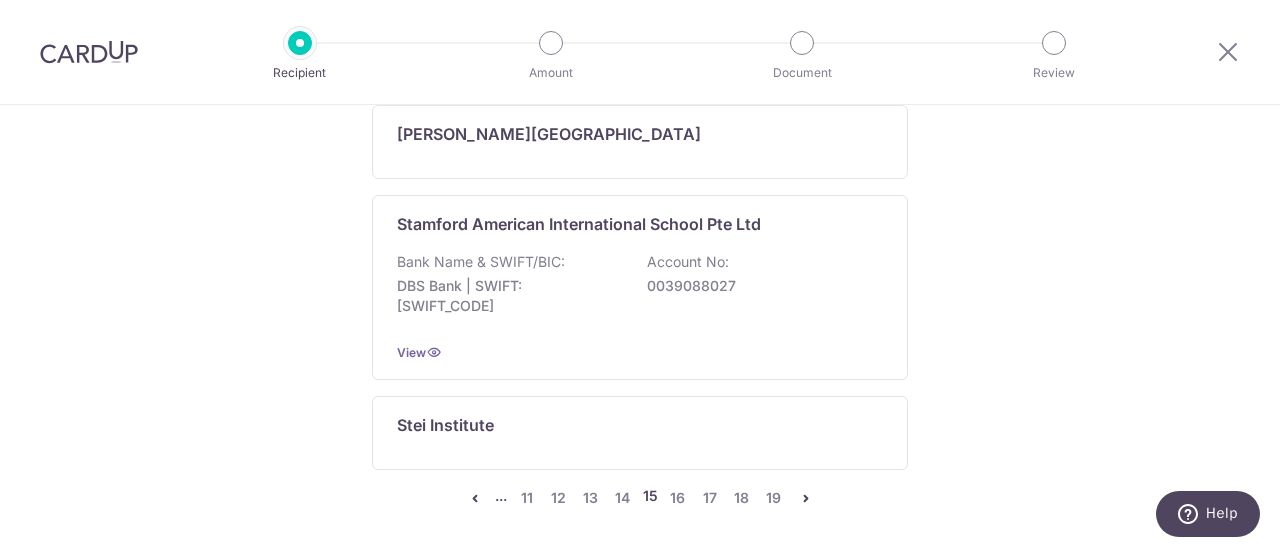 scroll, scrollTop: 2056, scrollLeft: 0, axis: vertical 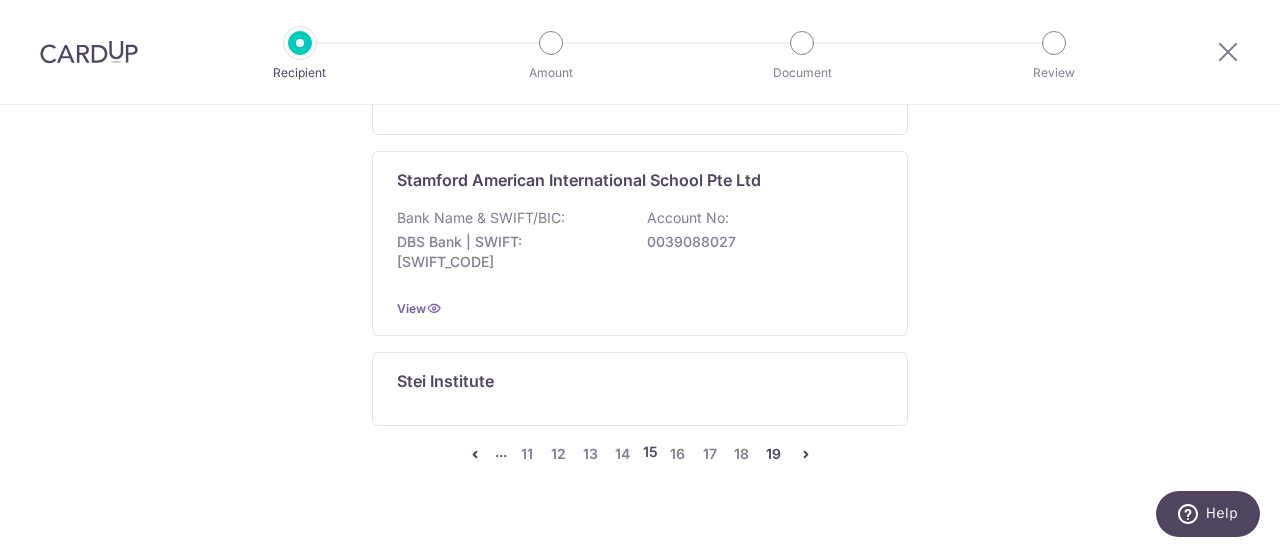 click on "19" at bounding box center (774, 454) 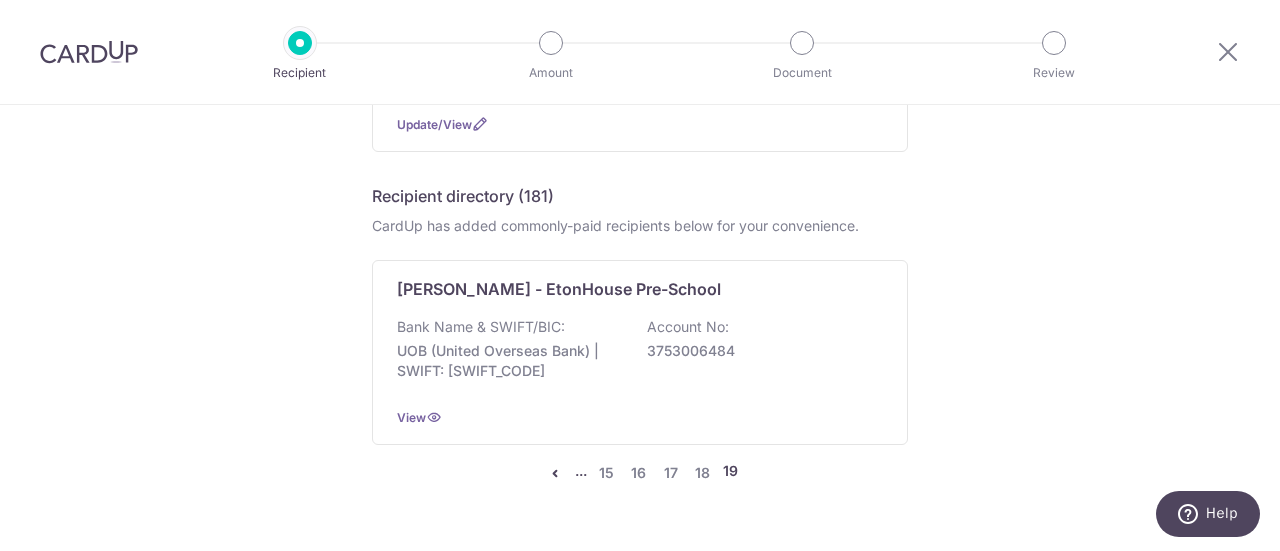 scroll, scrollTop: 959, scrollLeft: 0, axis: vertical 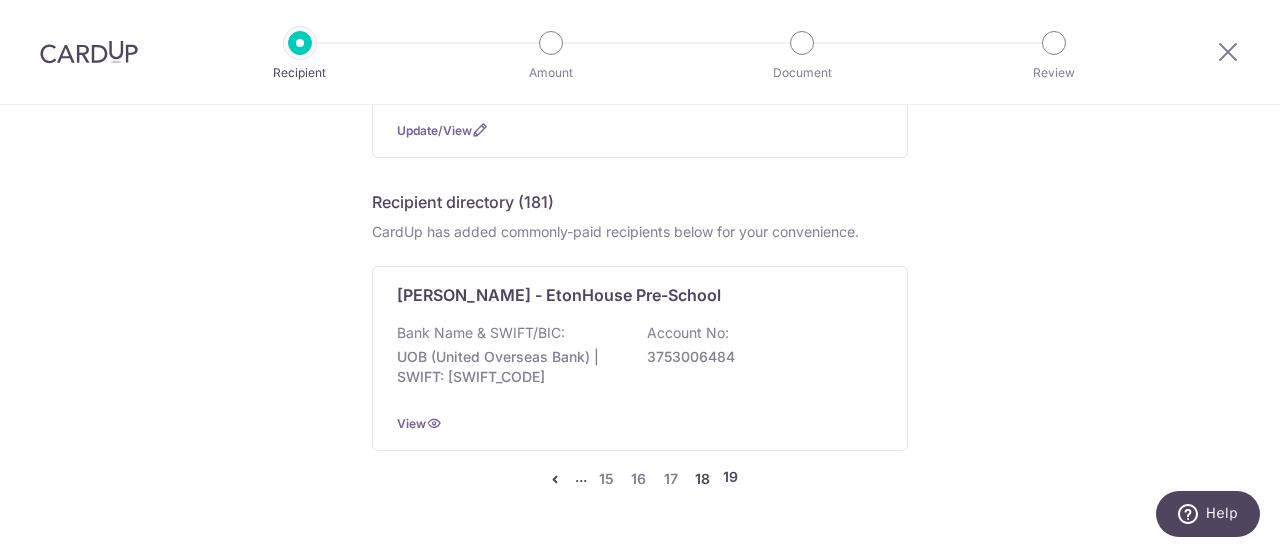 click on "18" at bounding box center (703, 479) 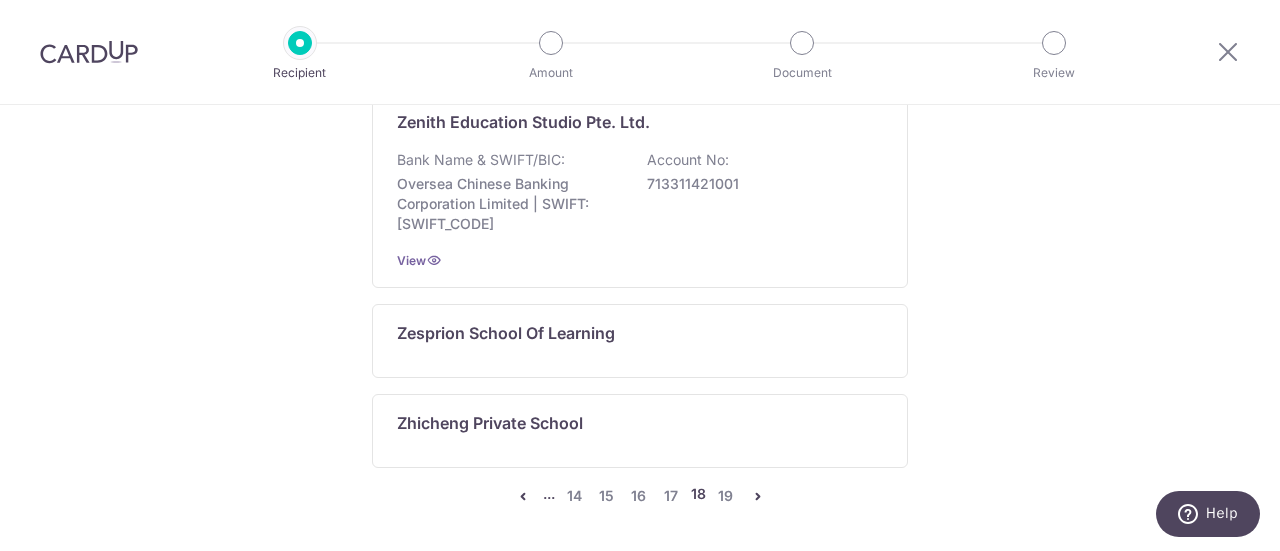 scroll, scrollTop: 2177, scrollLeft: 0, axis: vertical 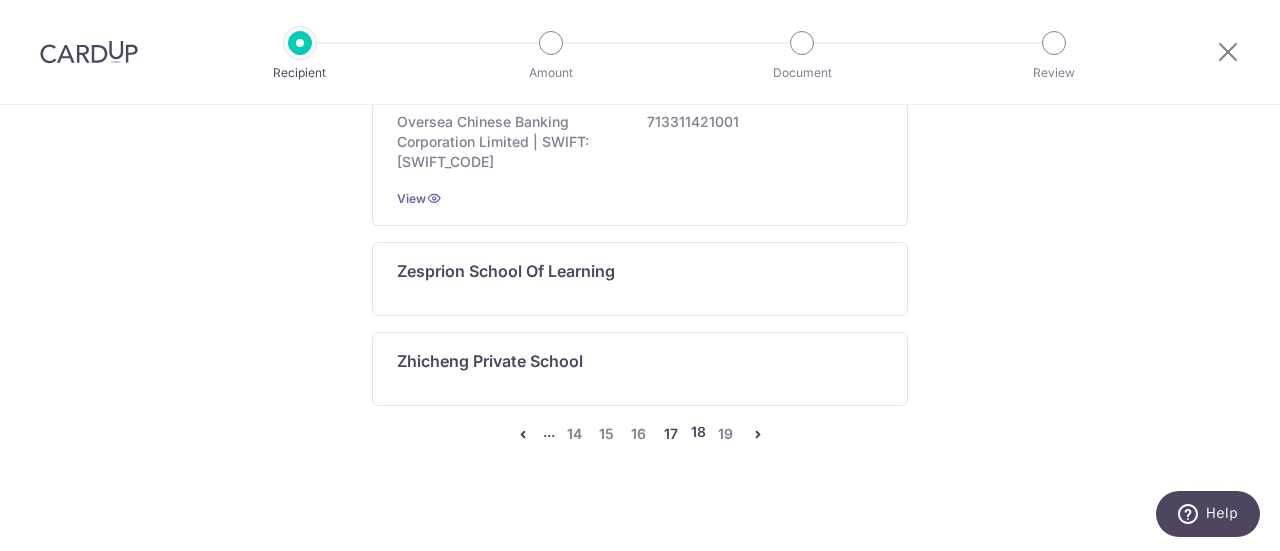 click on "17" at bounding box center (671, 434) 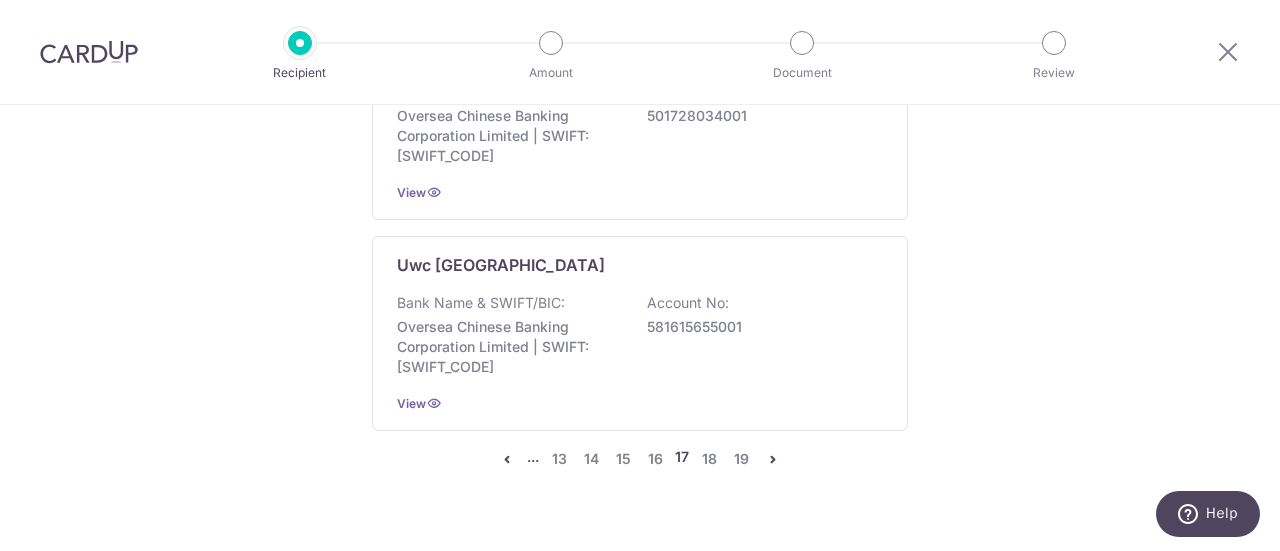 scroll, scrollTop: 2278, scrollLeft: 0, axis: vertical 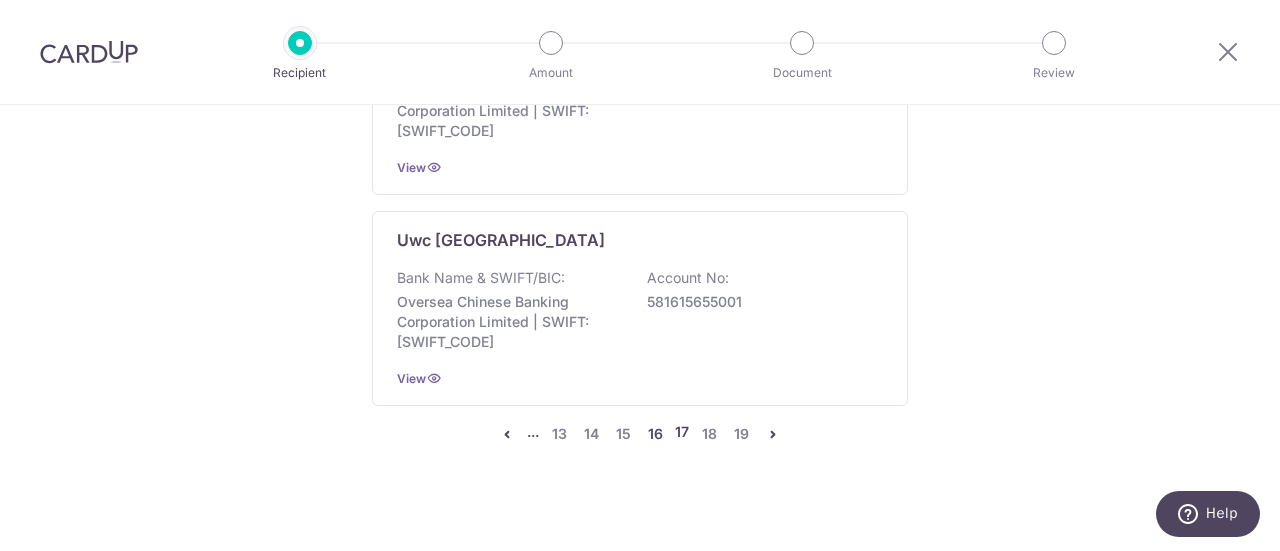 click on "16" at bounding box center (655, 434) 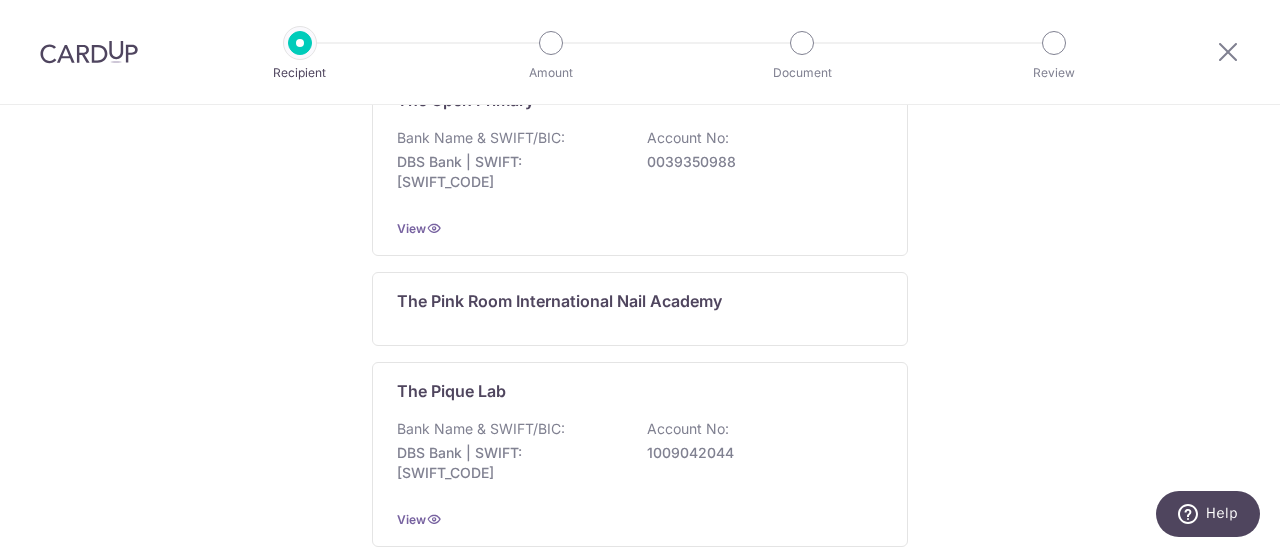 scroll, scrollTop: 0, scrollLeft: 0, axis: both 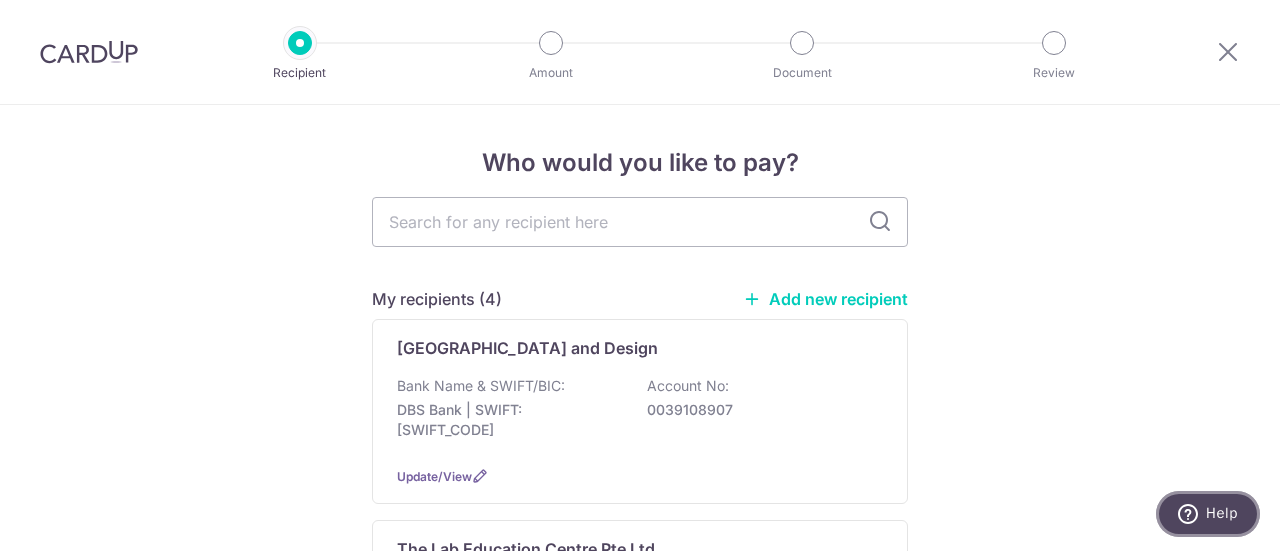 click at bounding box center (1192, 514) 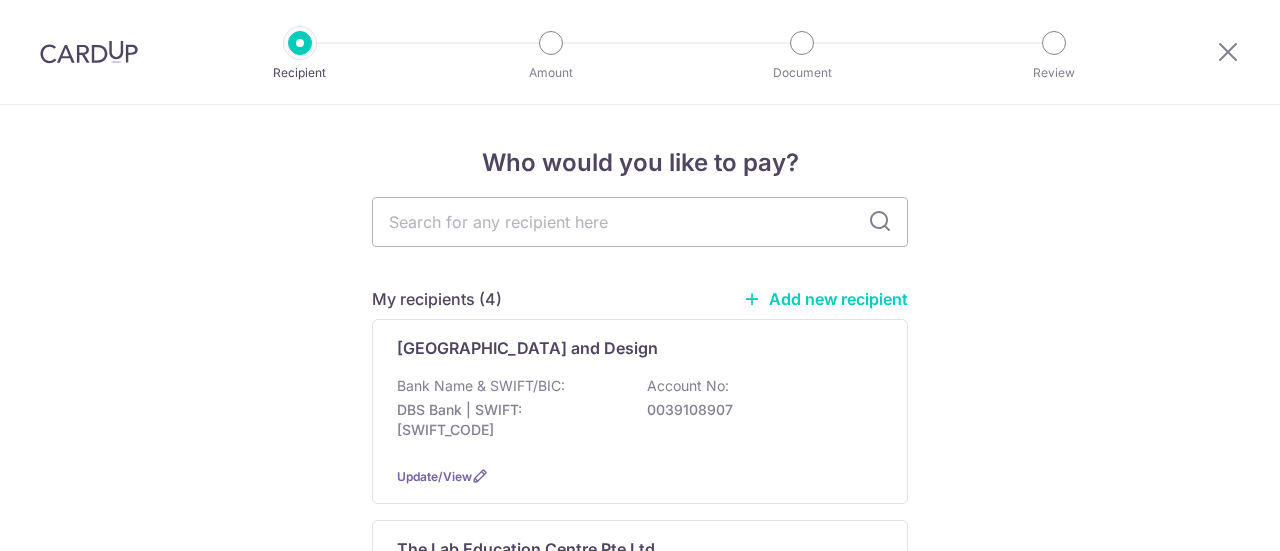 scroll, scrollTop: 0, scrollLeft: 0, axis: both 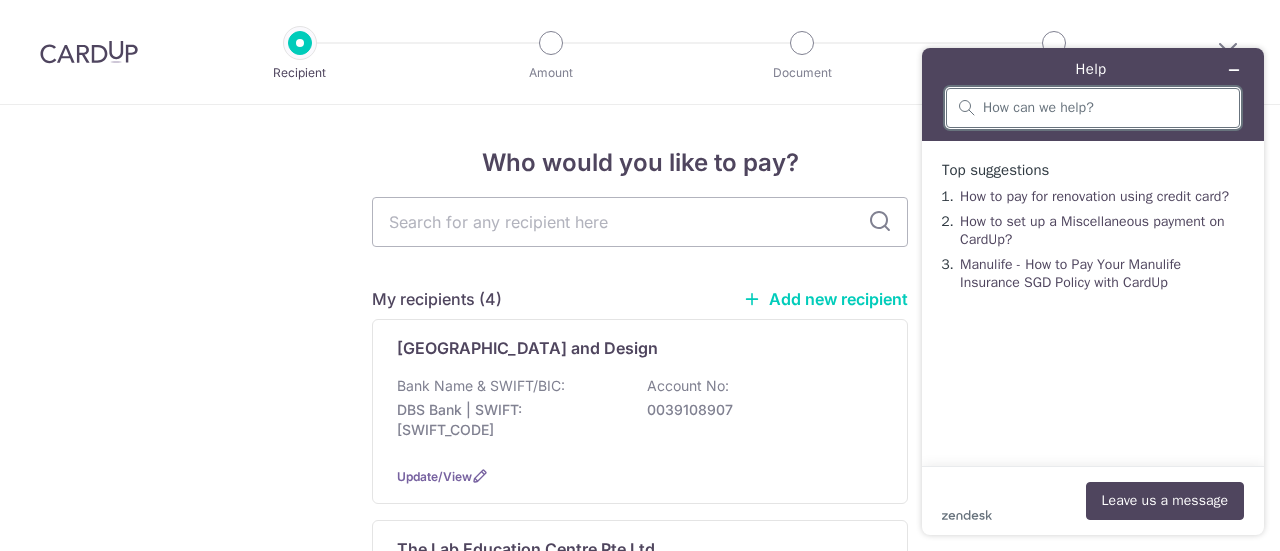 click at bounding box center (1105, 108) 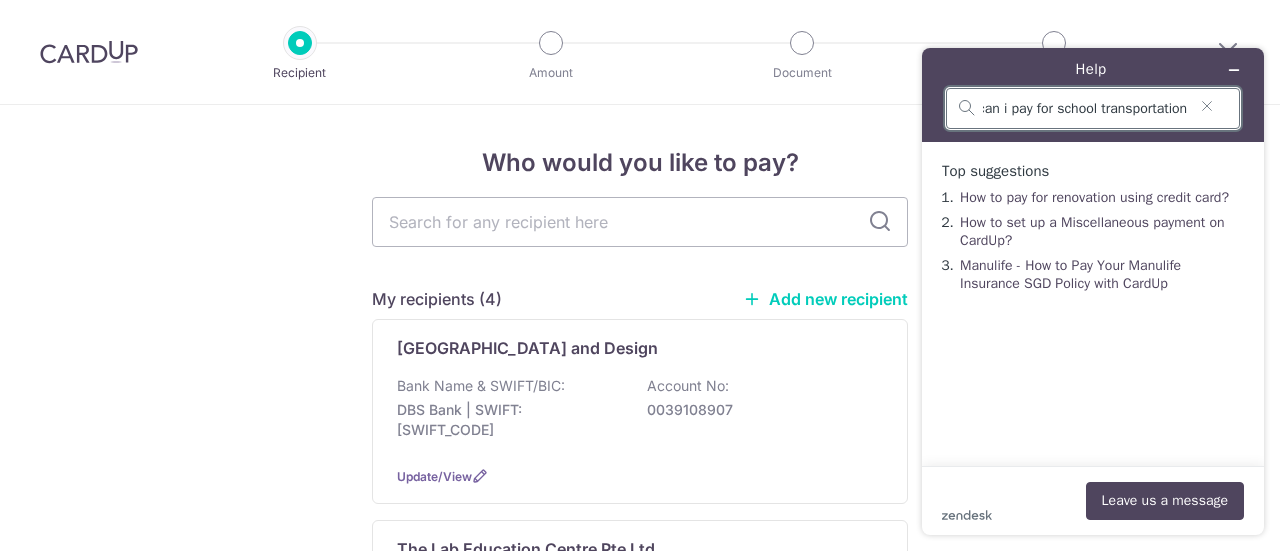 scroll, scrollTop: 0, scrollLeft: 0, axis: both 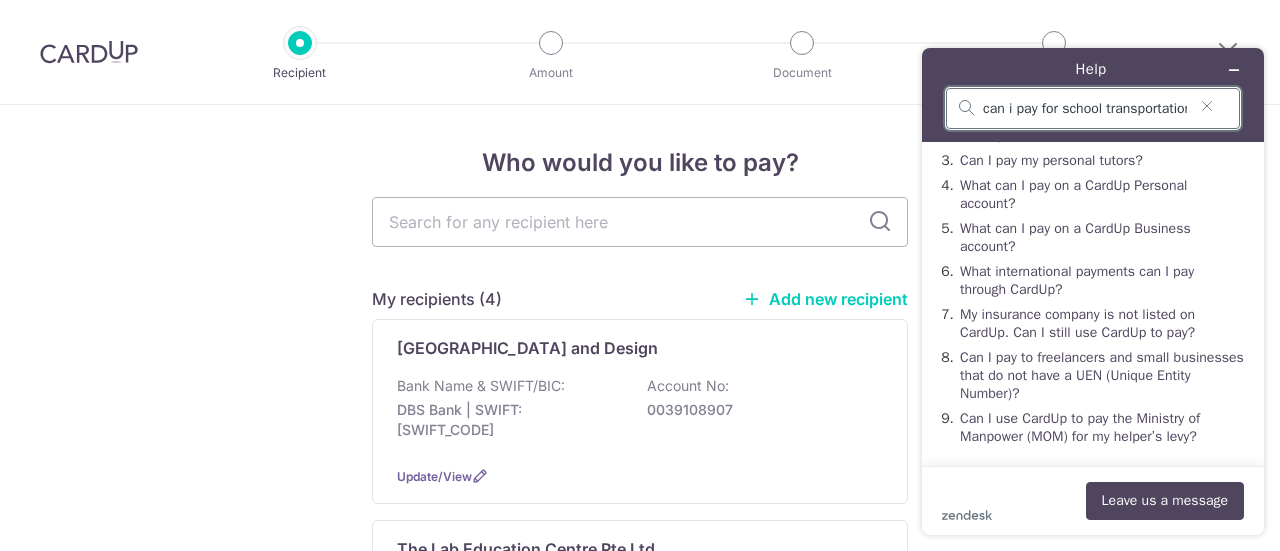 click on "can i pay for school transportation" at bounding box center (1085, 109) 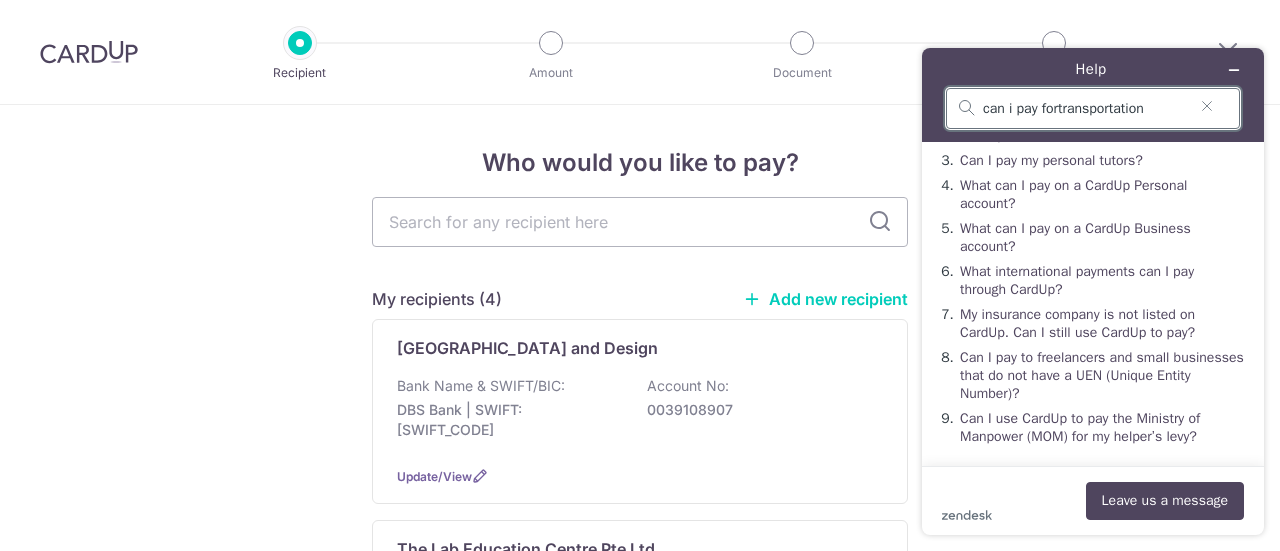type on "can i pay fortransportation" 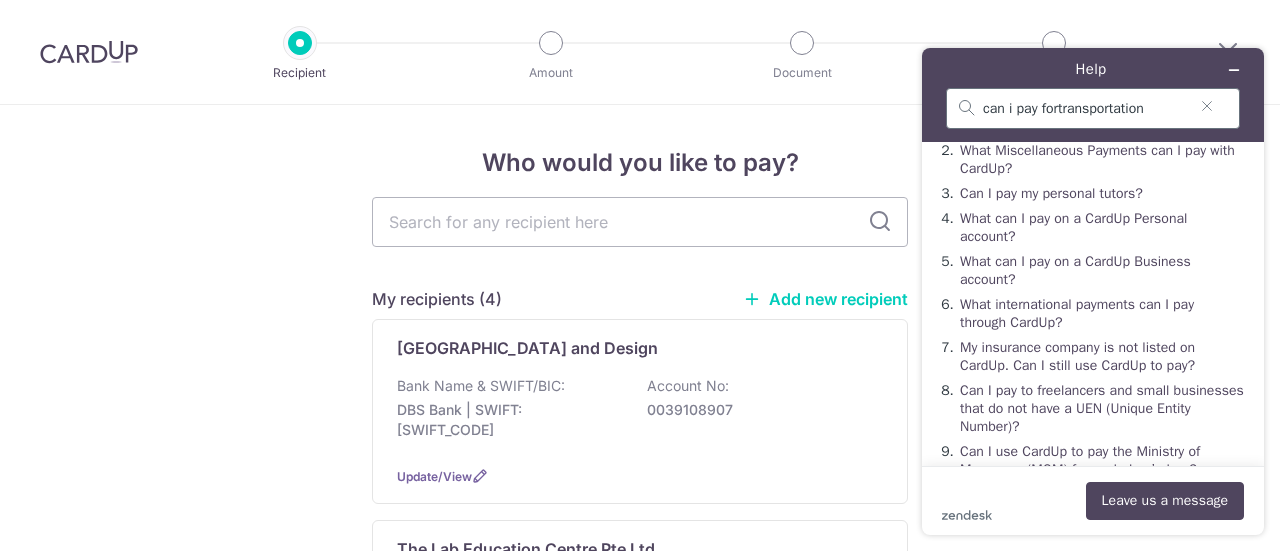 scroll, scrollTop: 74, scrollLeft: 0, axis: vertical 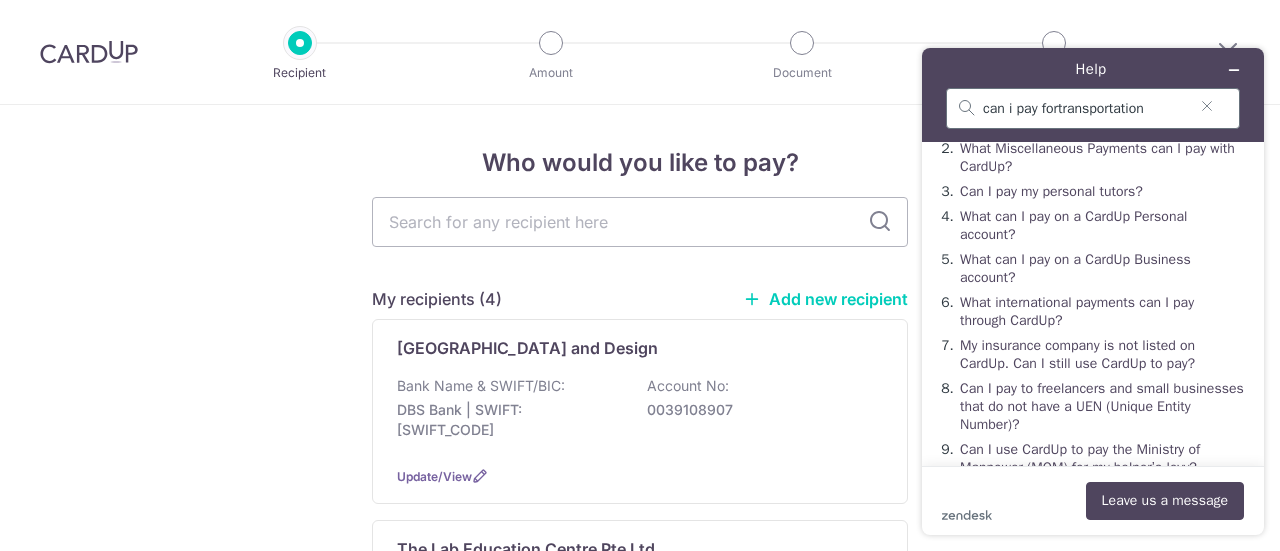 click on "Can I pay my personal tutors?" at bounding box center (1051, 191) 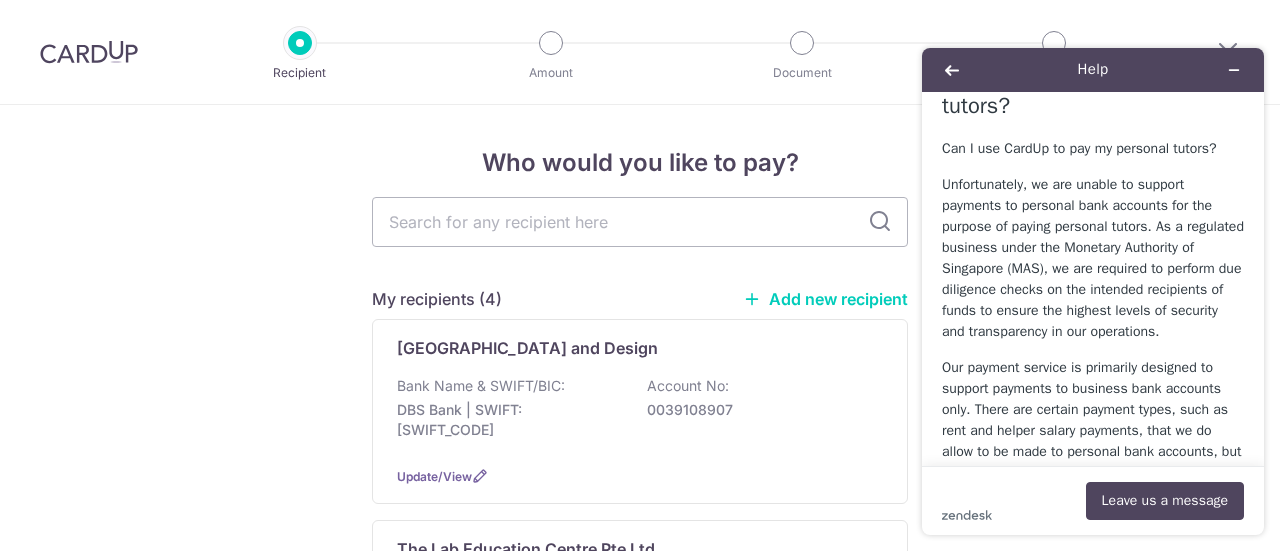scroll, scrollTop: 52, scrollLeft: 0, axis: vertical 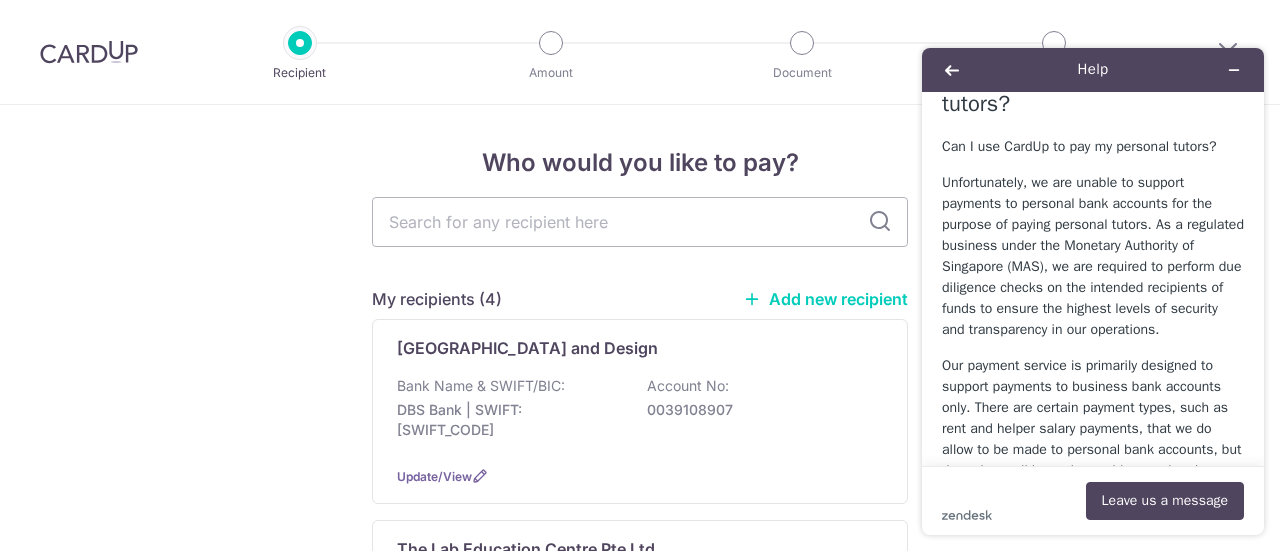 click 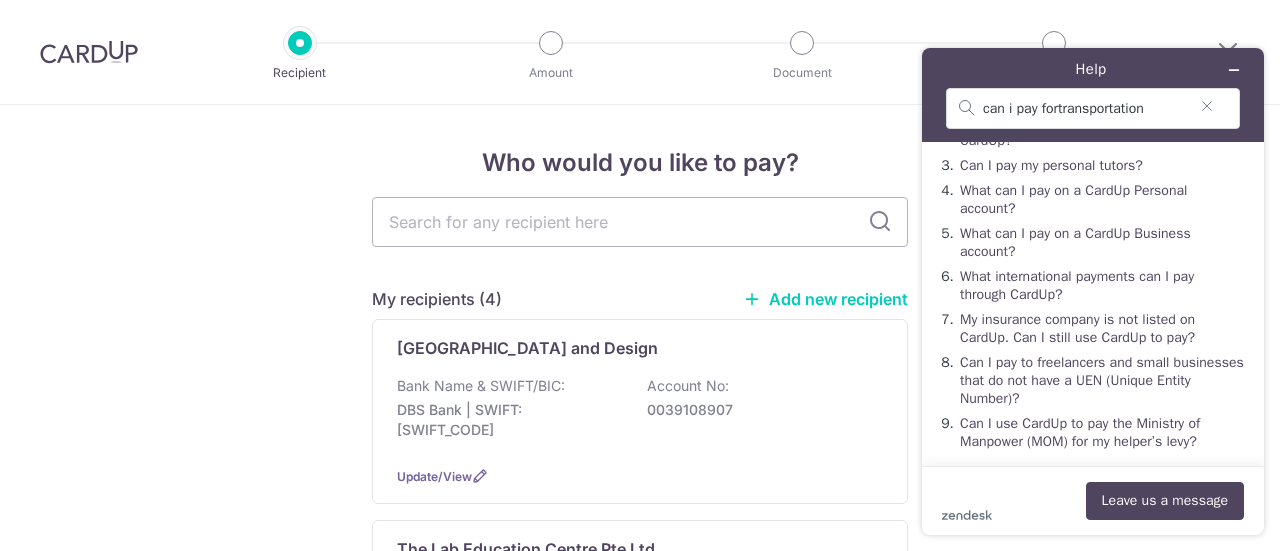 scroll, scrollTop: 115, scrollLeft: 0, axis: vertical 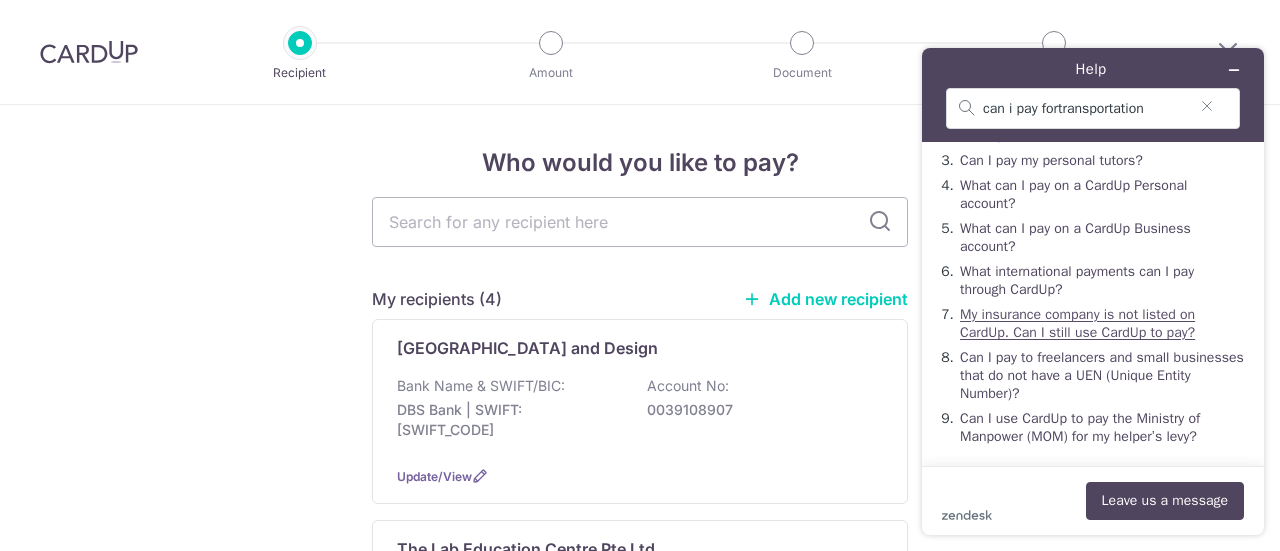 click on "My insurance company is not listed on CardUp. Can I still use CardUp to pay?" at bounding box center (1077, 323) 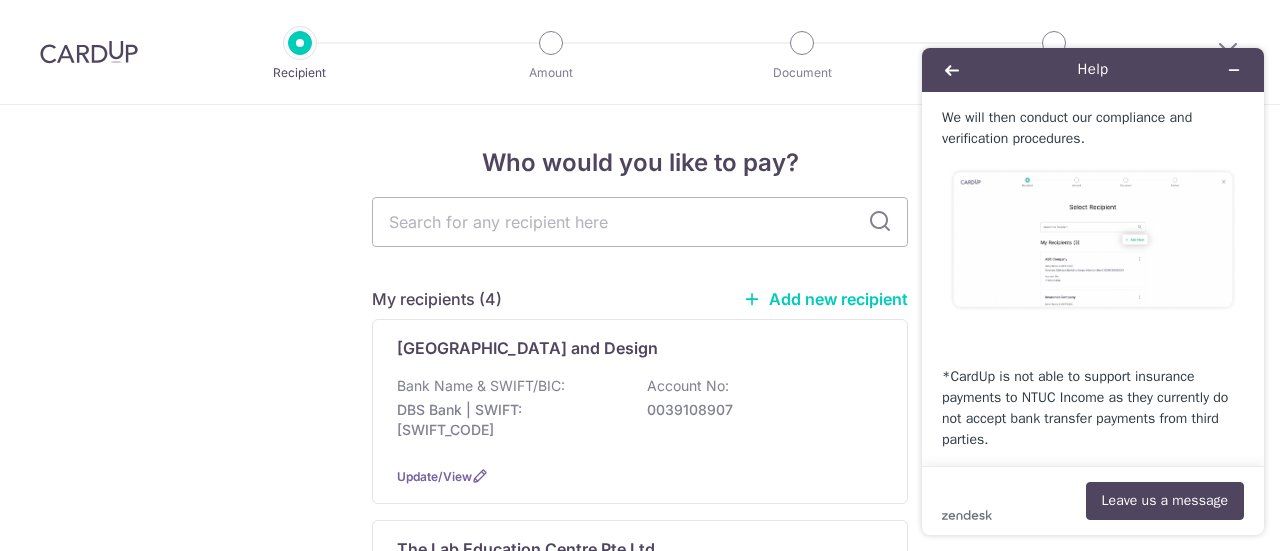 scroll, scrollTop: 347, scrollLeft: 0, axis: vertical 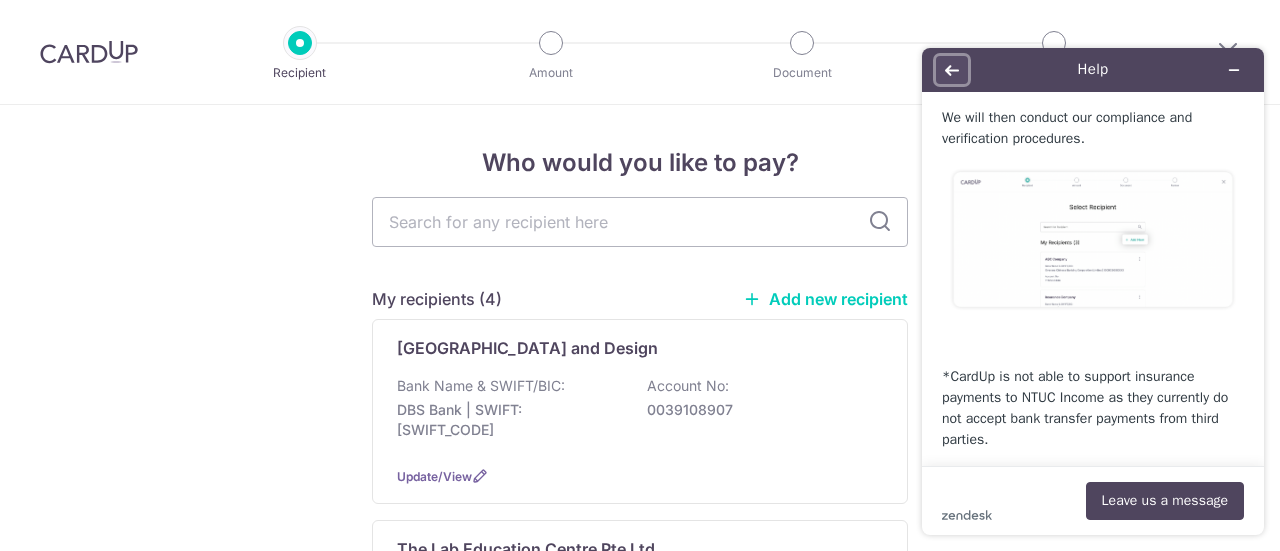 click 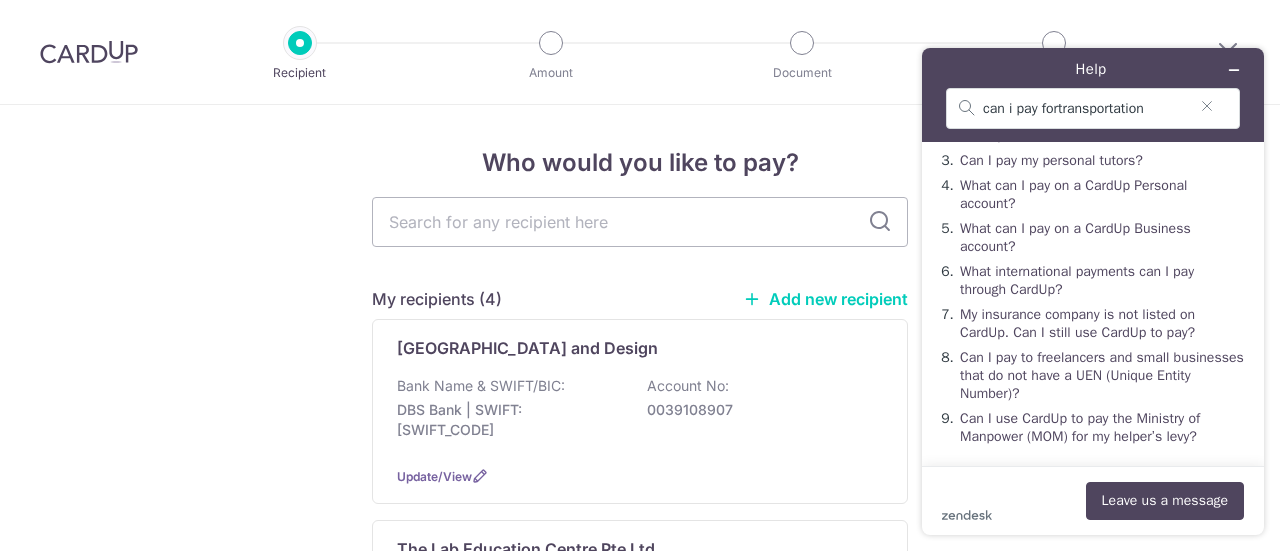 scroll, scrollTop: 115, scrollLeft: 0, axis: vertical 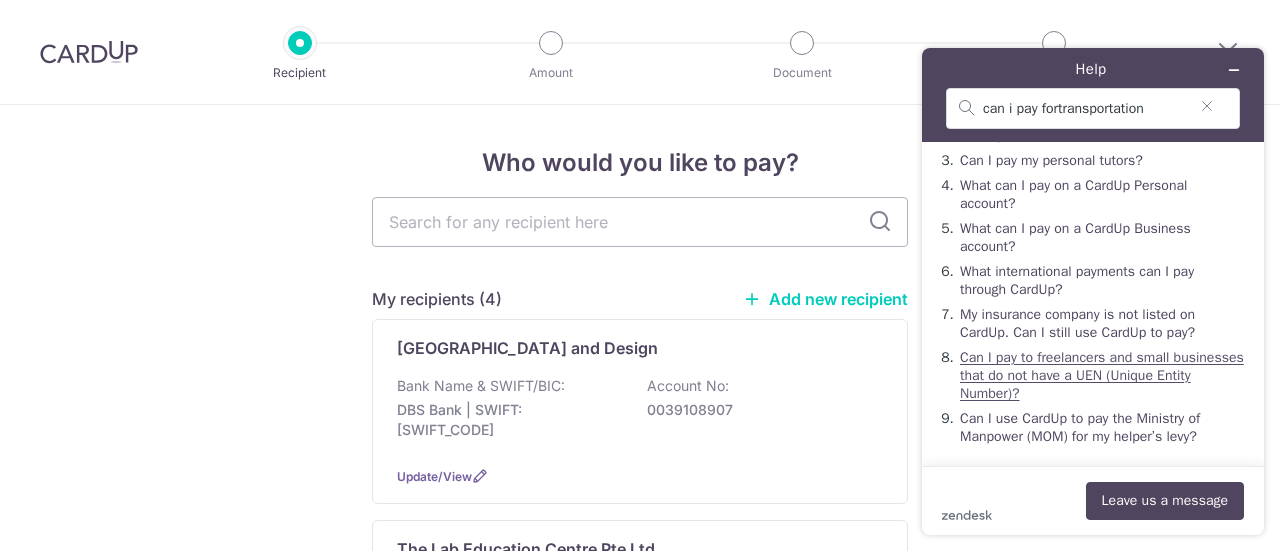 click on "Can I pay to freelancers and small businesses that do not have a UEN (Unique Entity Number)?" at bounding box center (1102, 375) 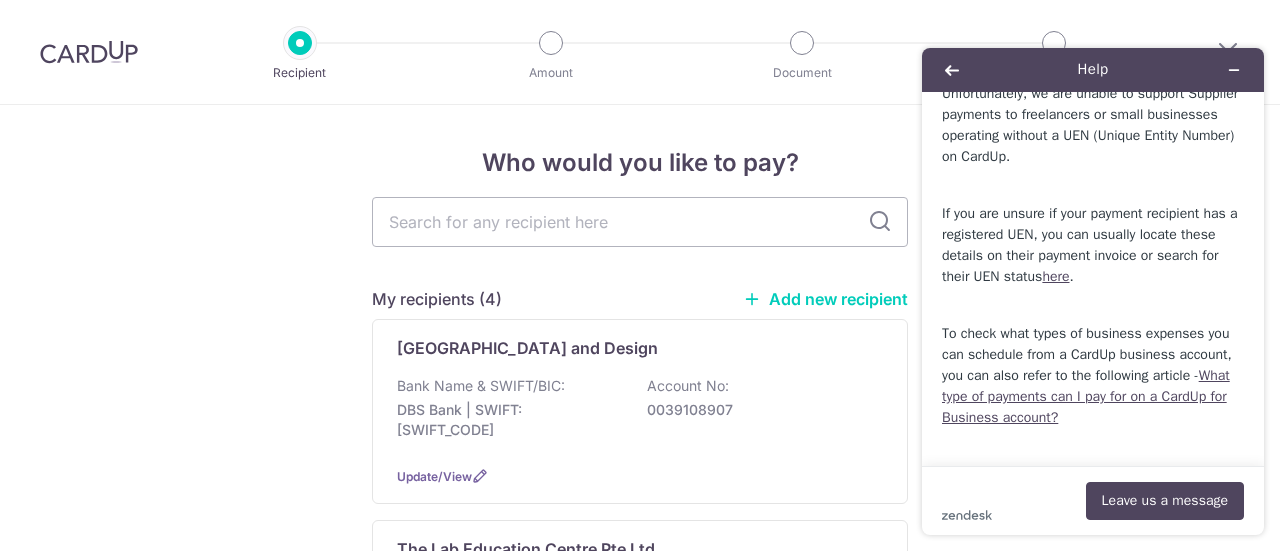 scroll, scrollTop: 205, scrollLeft: 0, axis: vertical 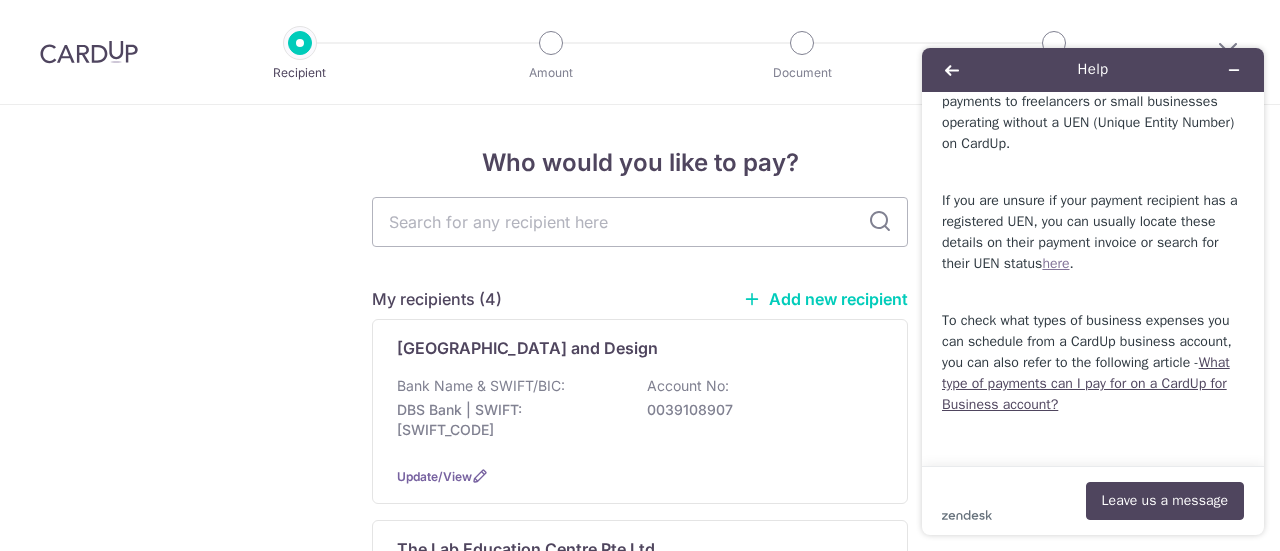 click on "here" at bounding box center (1055, 263) 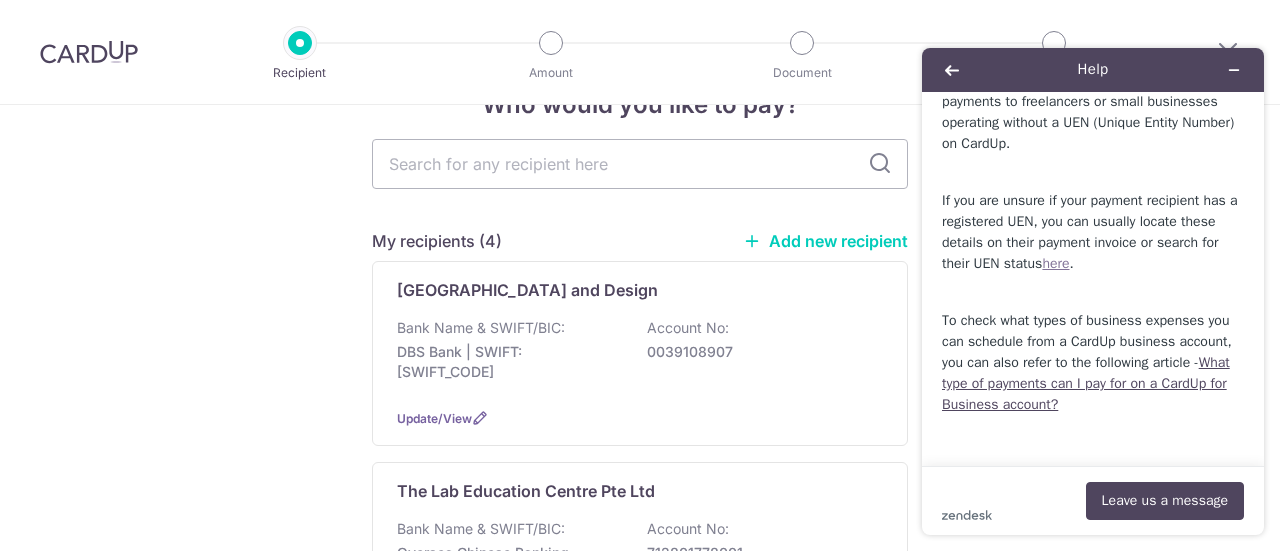 scroll, scrollTop: 0, scrollLeft: 0, axis: both 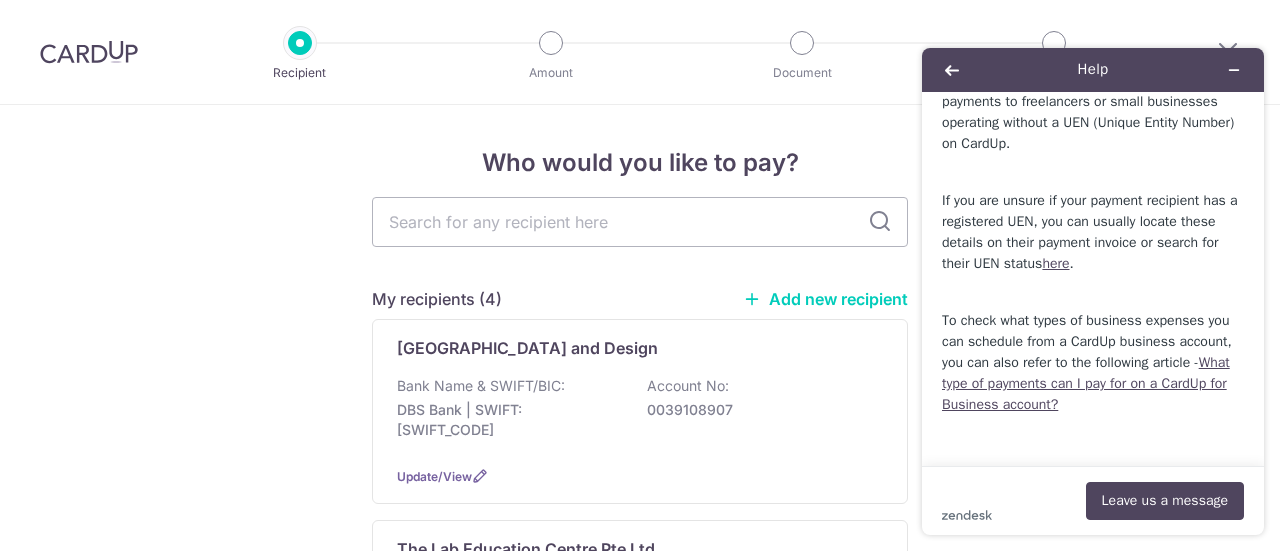 click on "Add new recipient" at bounding box center (825, 299) 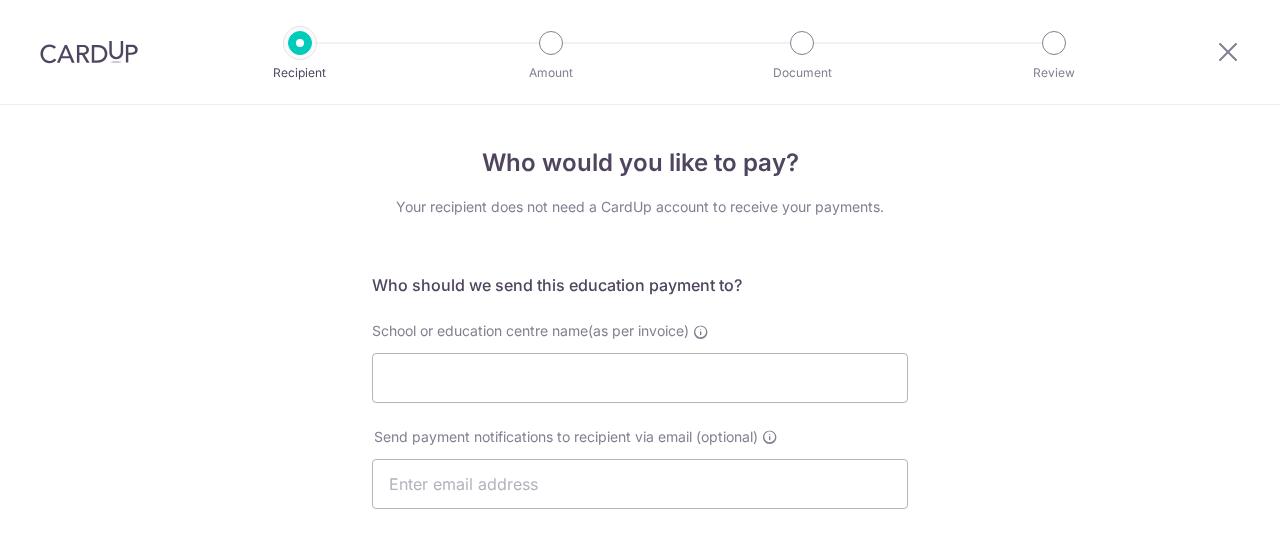 scroll, scrollTop: 0, scrollLeft: 0, axis: both 